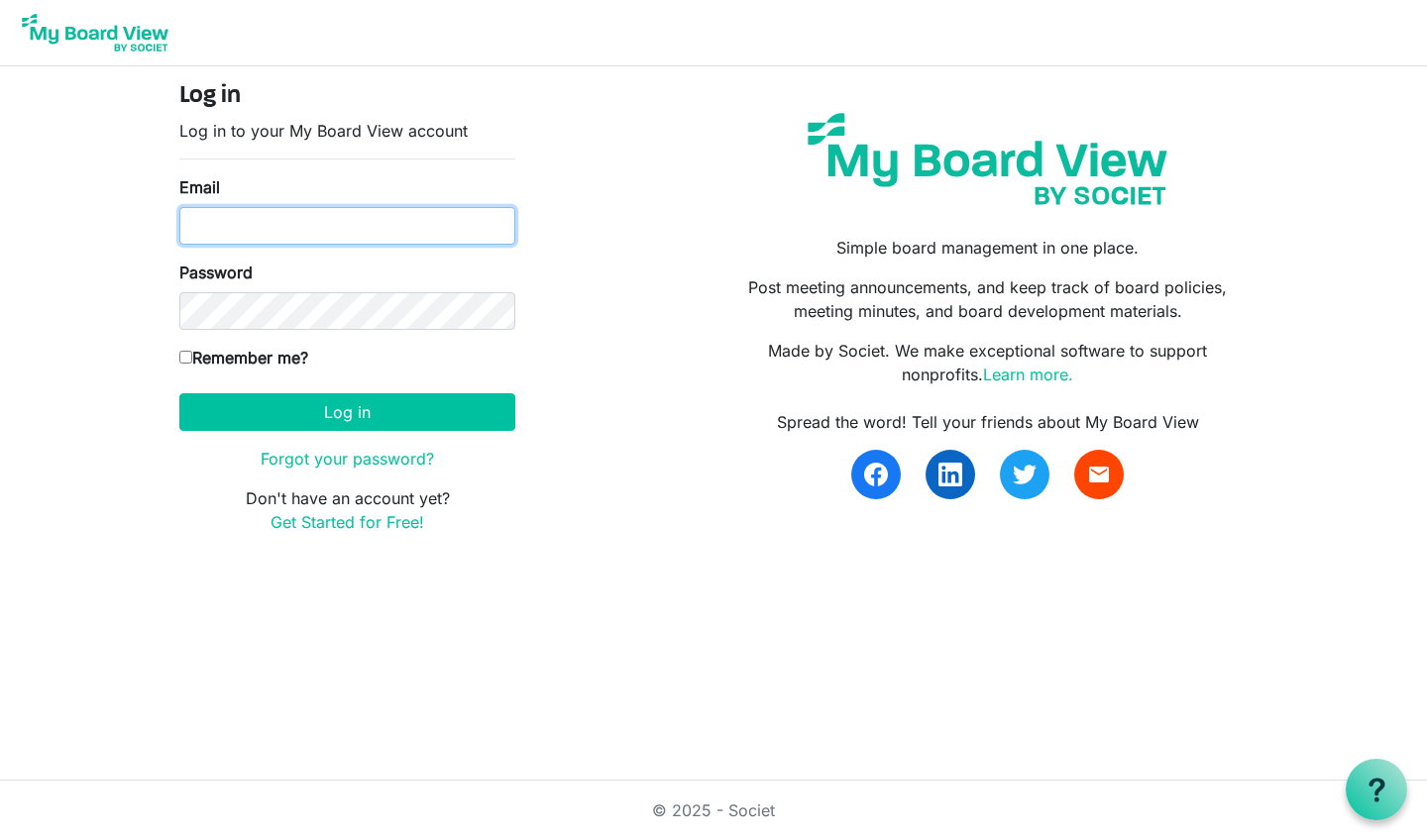 type on "dupey90@gmail.com" 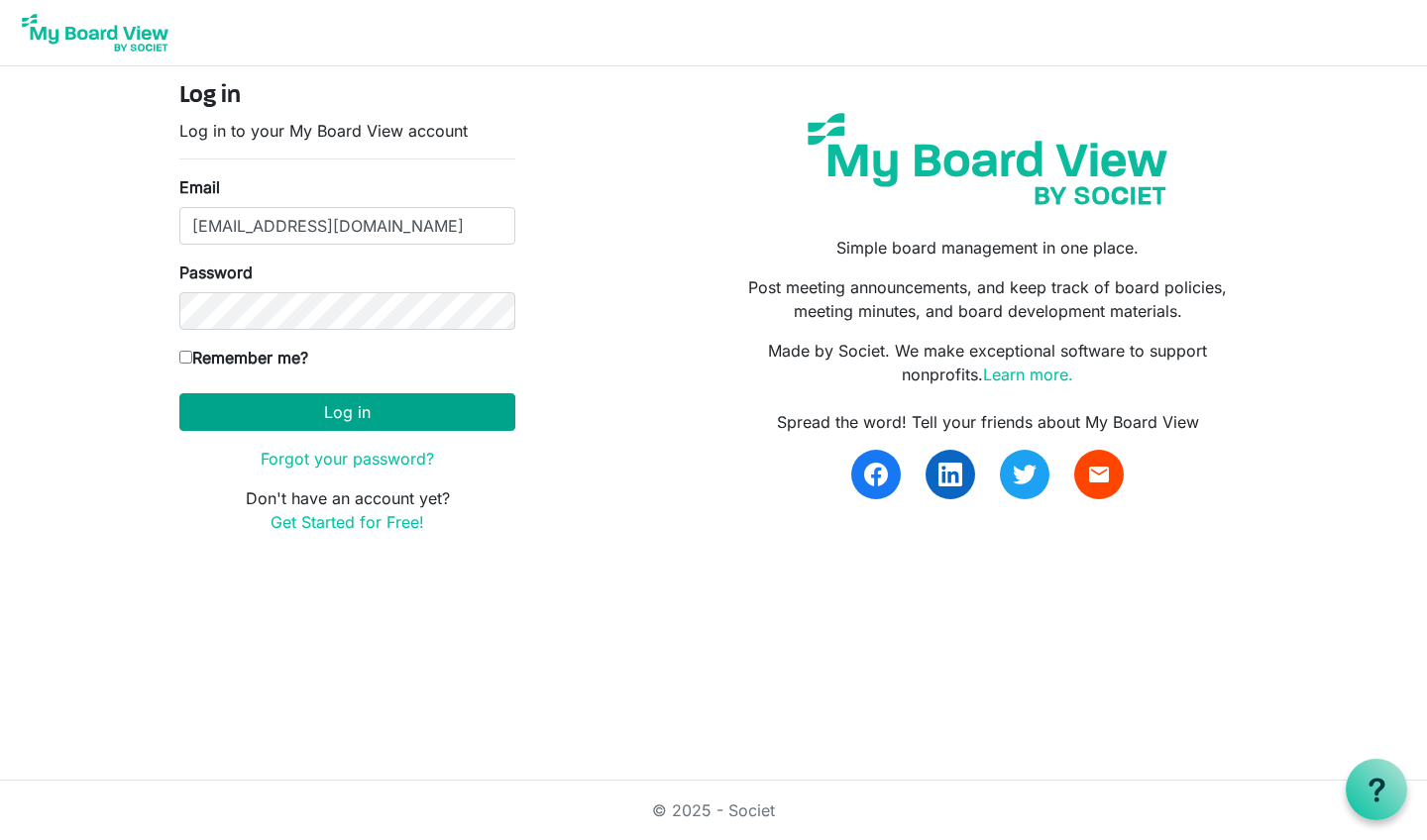 click on "Log in" at bounding box center (347, 412) 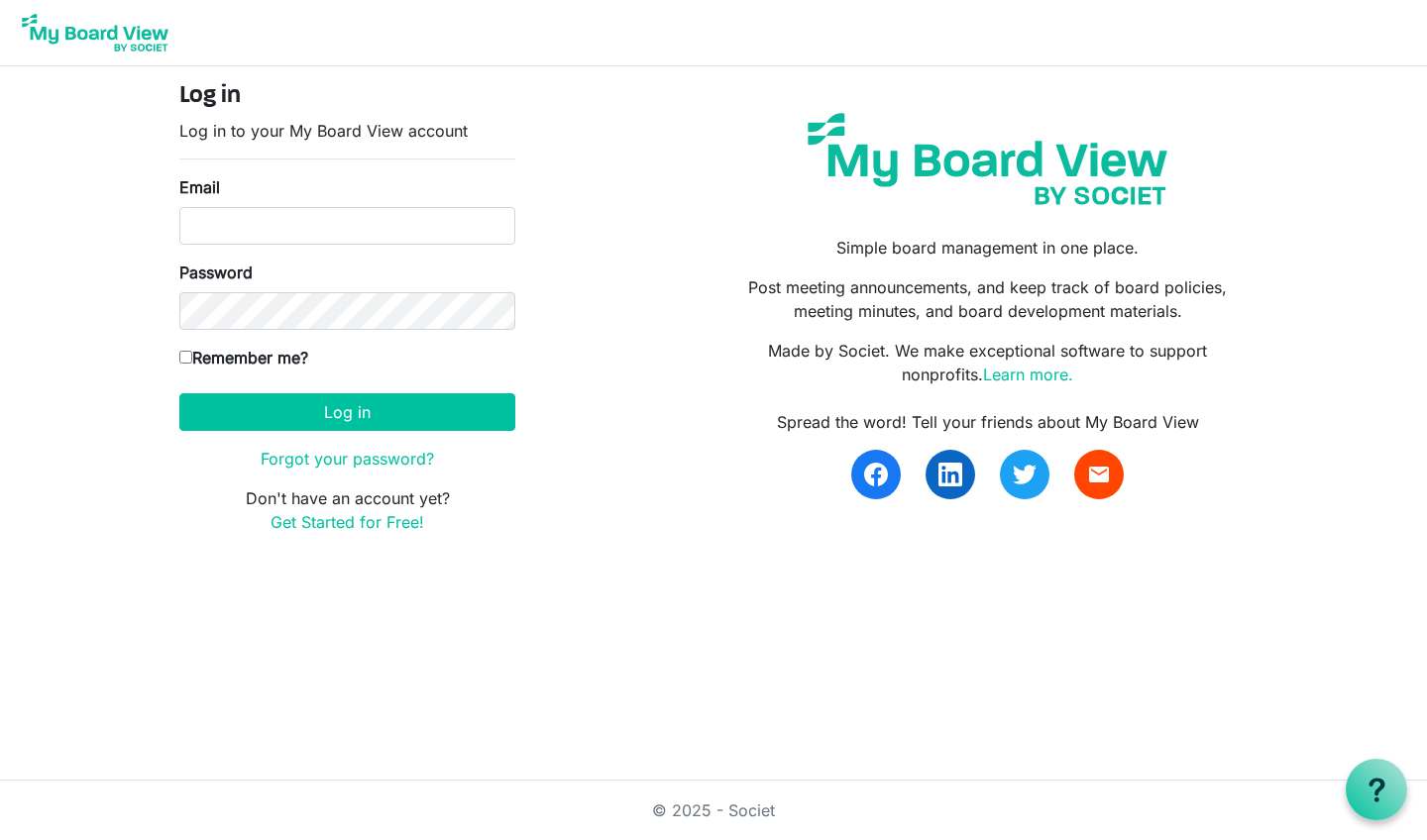 scroll, scrollTop: 0, scrollLeft: 0, axis: both 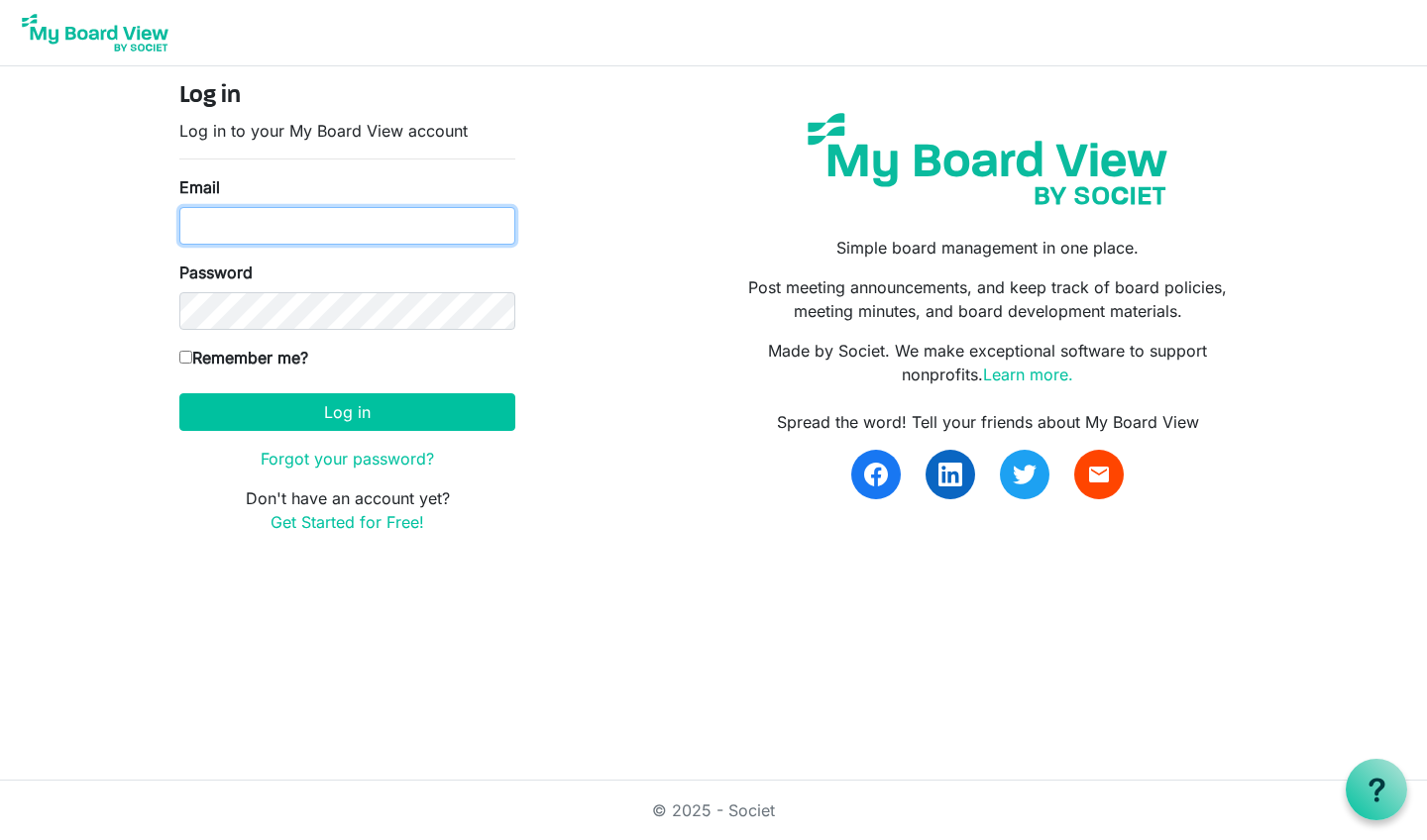 type on "dupey90@gmail.com" 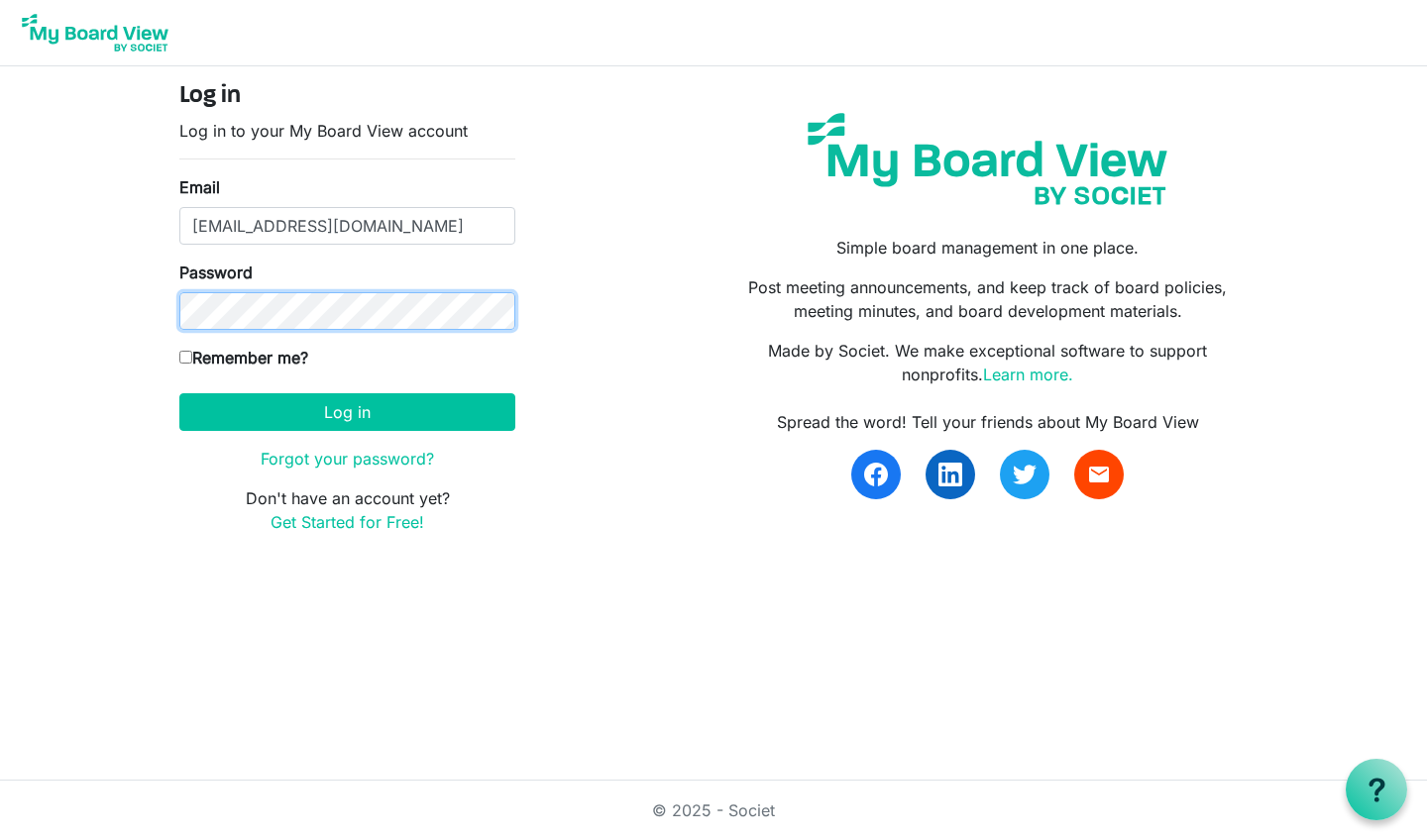 click on "Log in" at bounding box center (347, 412) 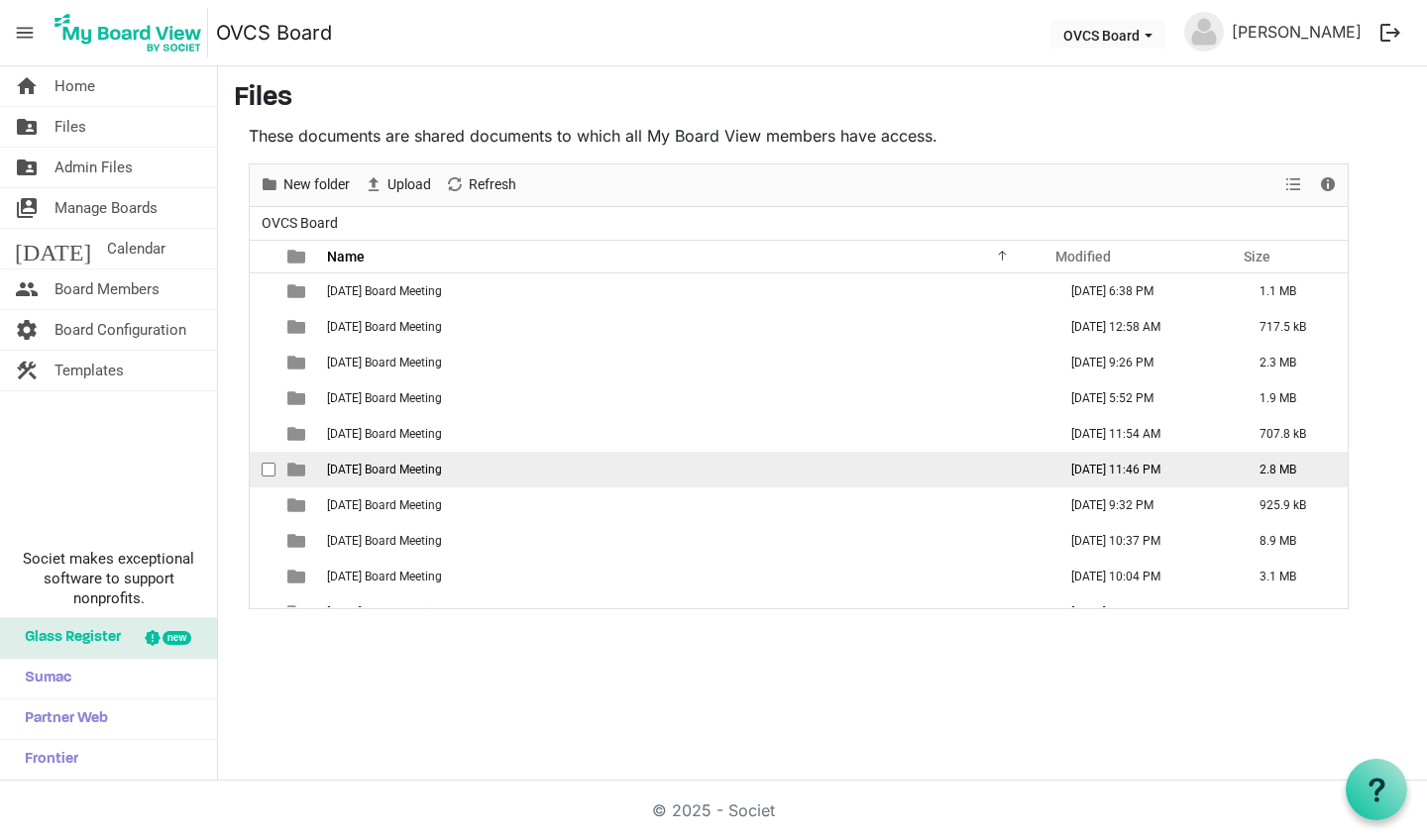 scroll, scrollTop: 0, scrollLeft: 0, axis: both 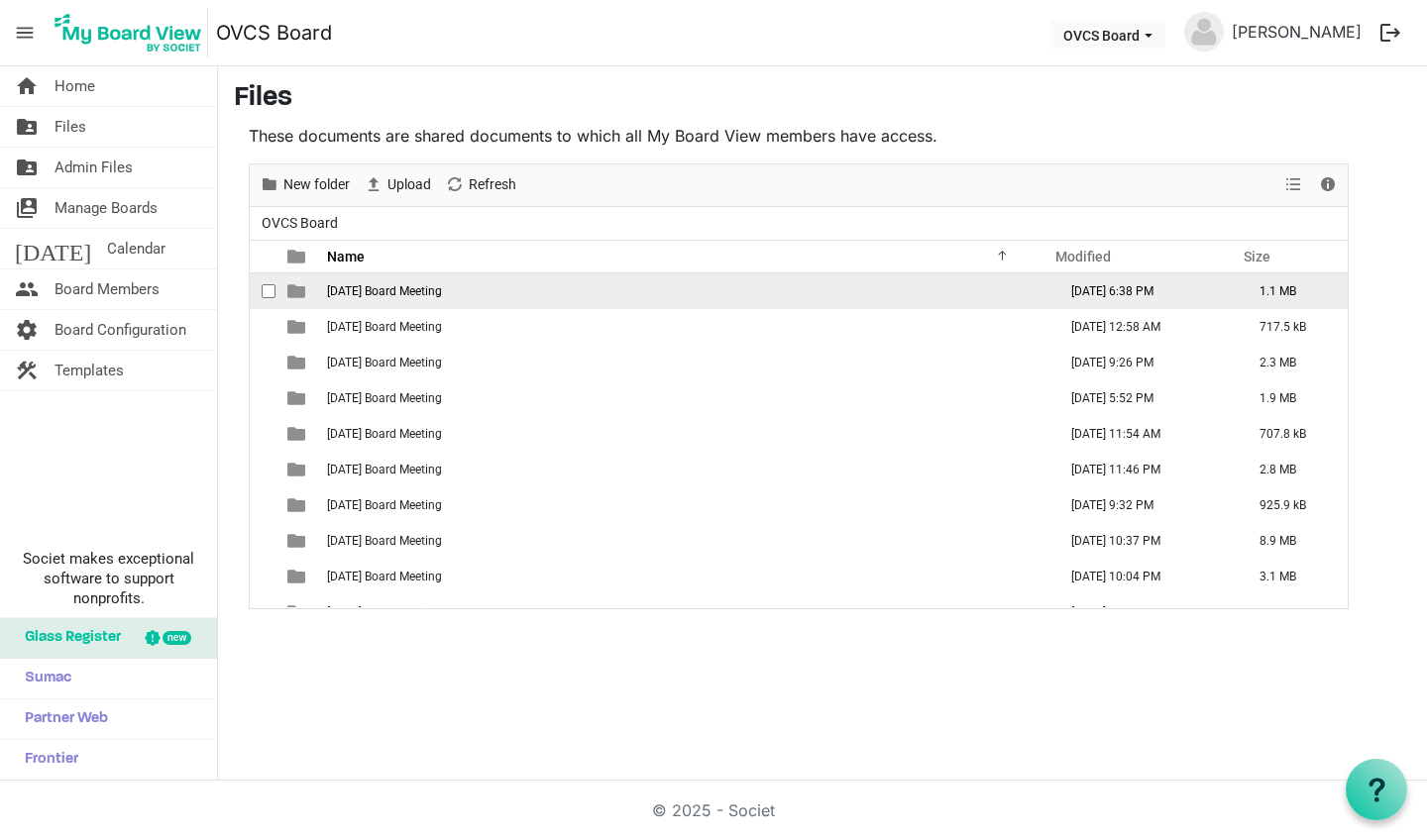 click on "[DATE] Board Meeting" at bounding box center [384, 291] 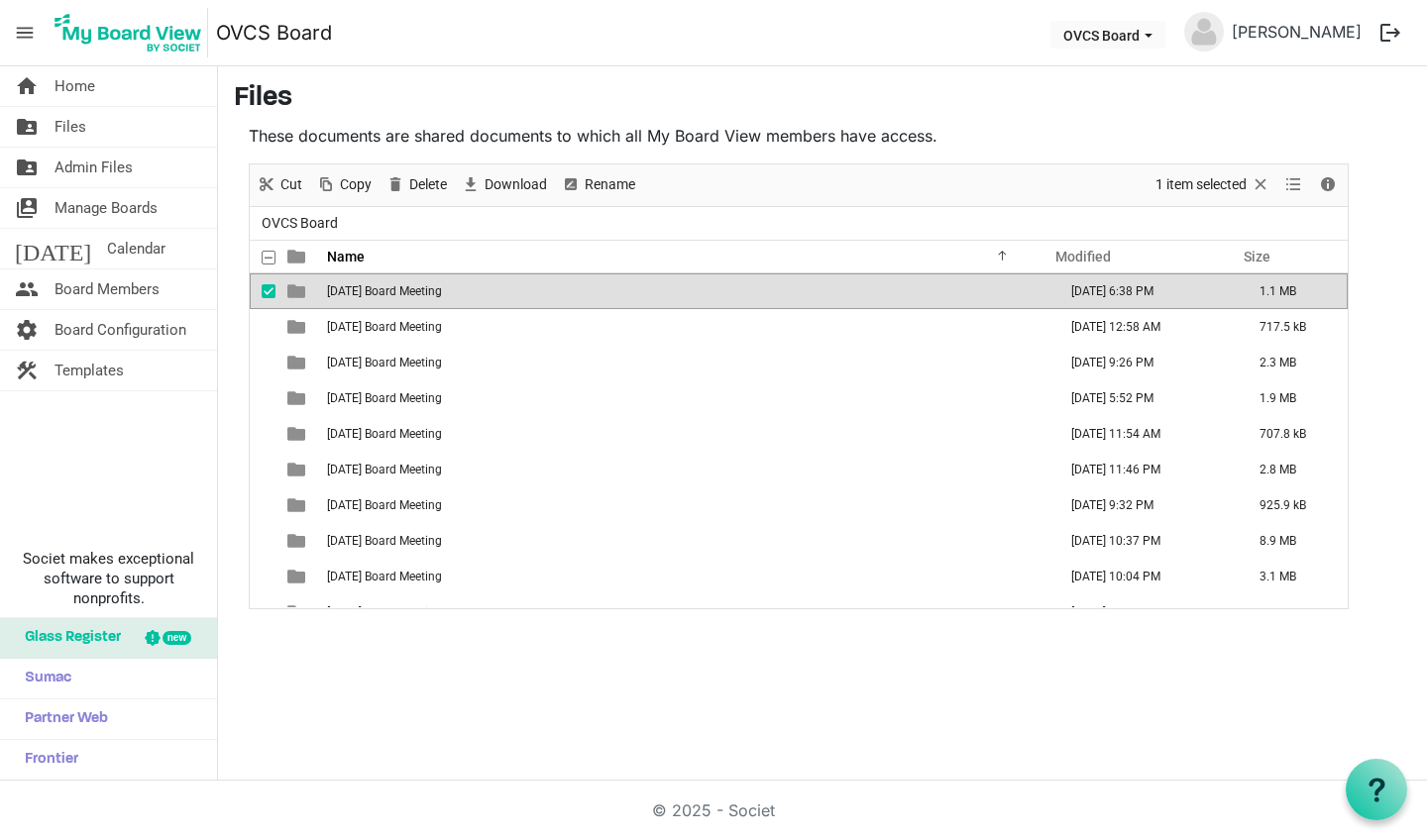 click at bounding box center [269, 291] 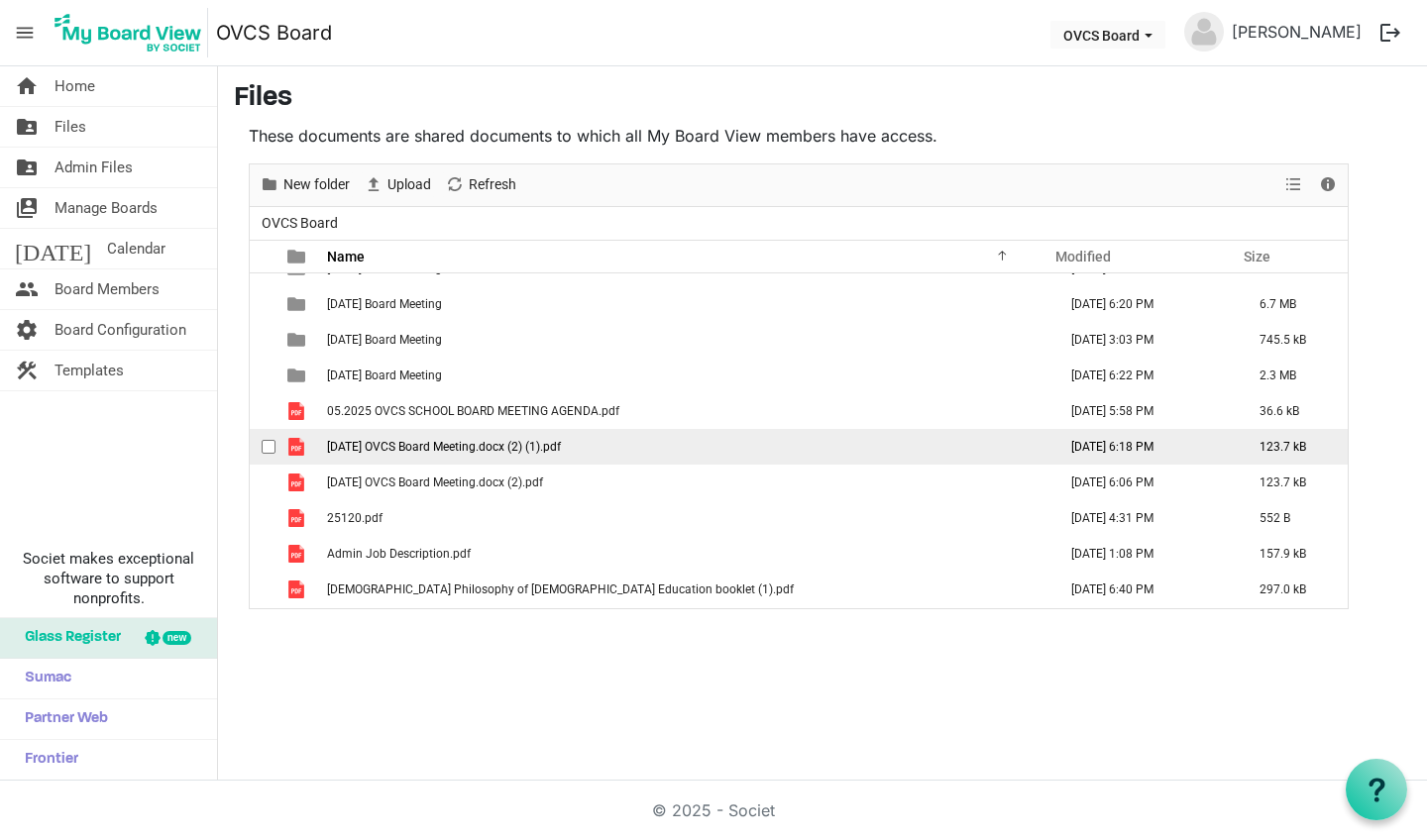 scroll, scrollTop: 665, scrollLeft: 0, axis: vertical 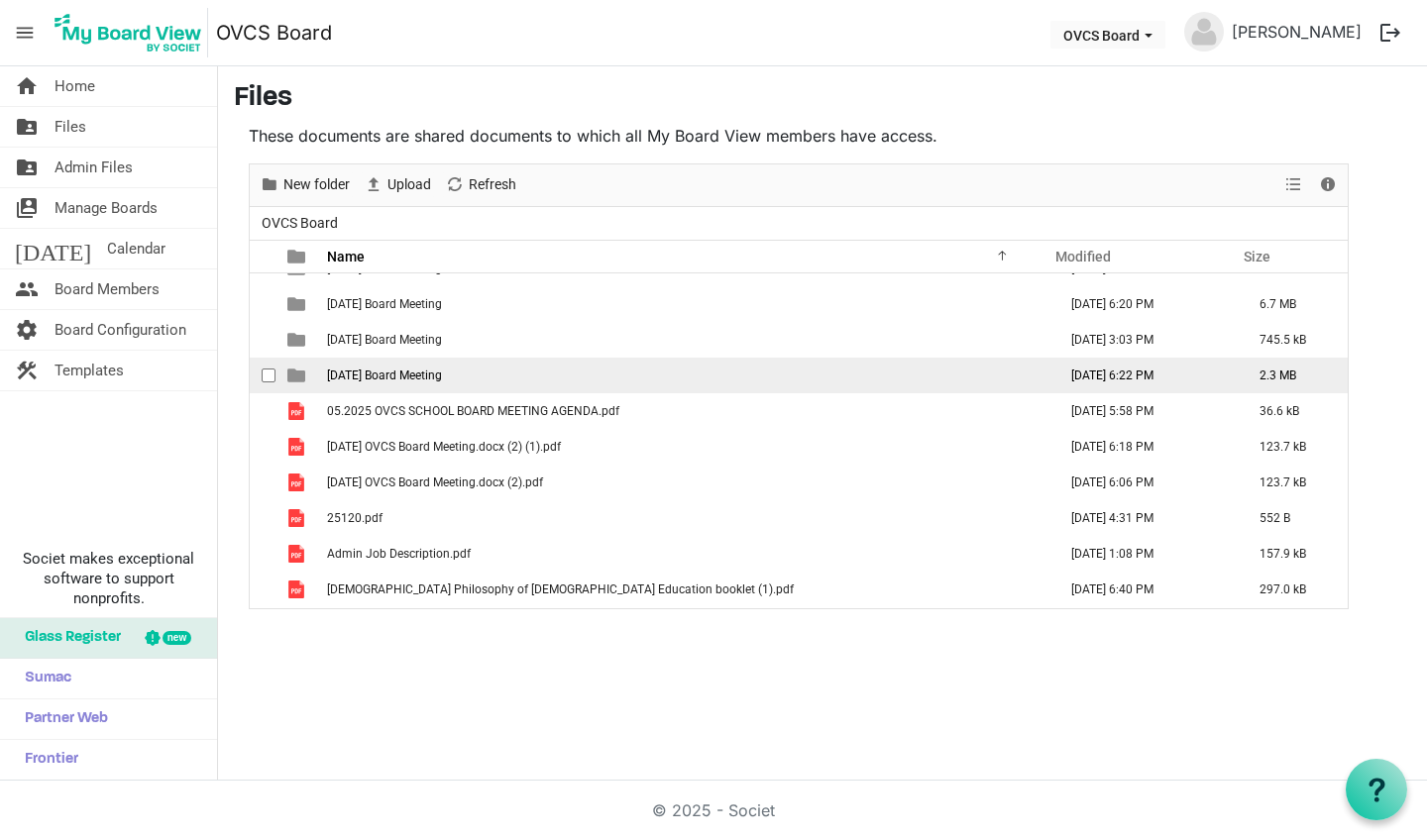 click on "[DATE] Board Meeting" at bounding box center [384, 375] 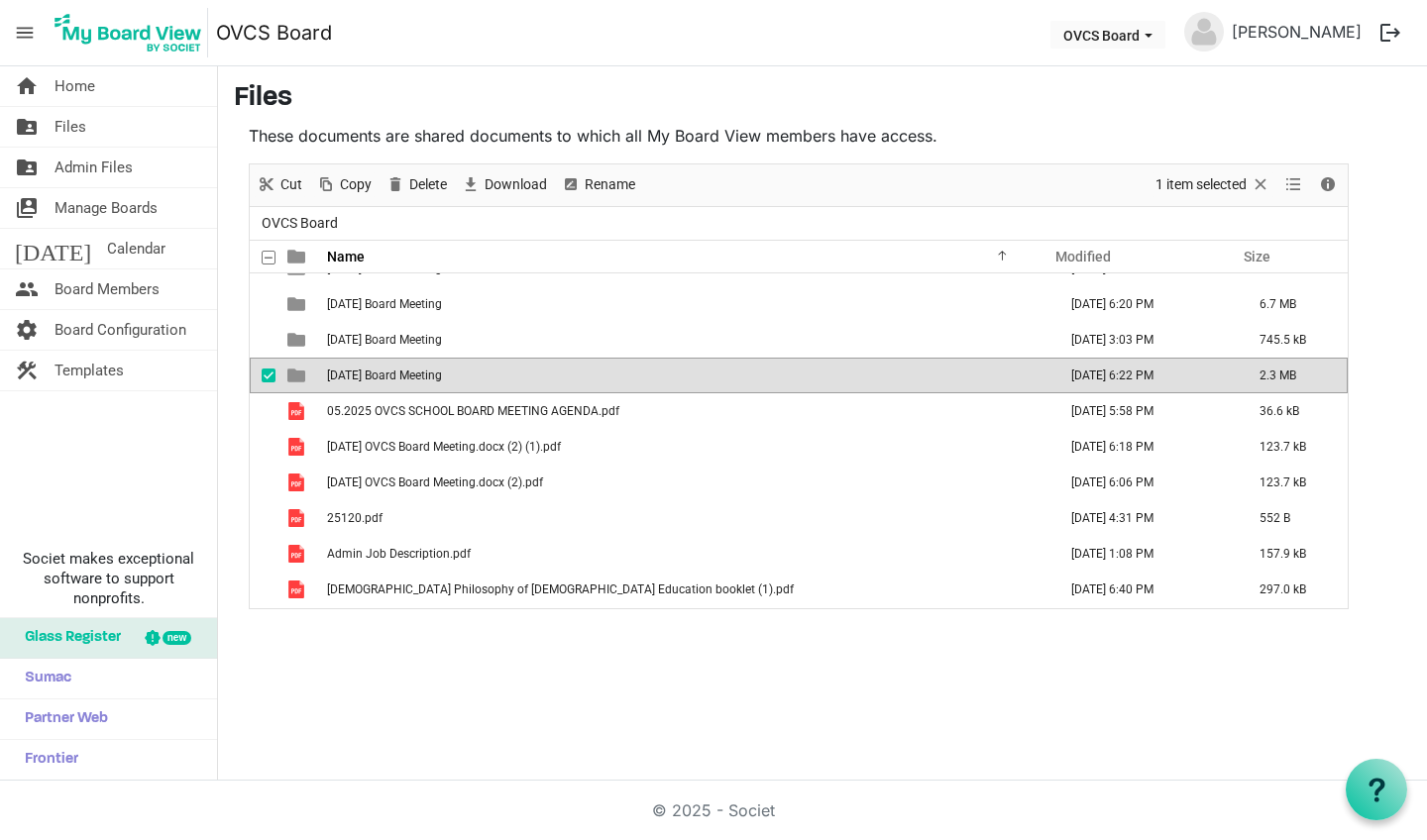 click on "[DATE] Board Meeting" at bounding box center [384, 375] 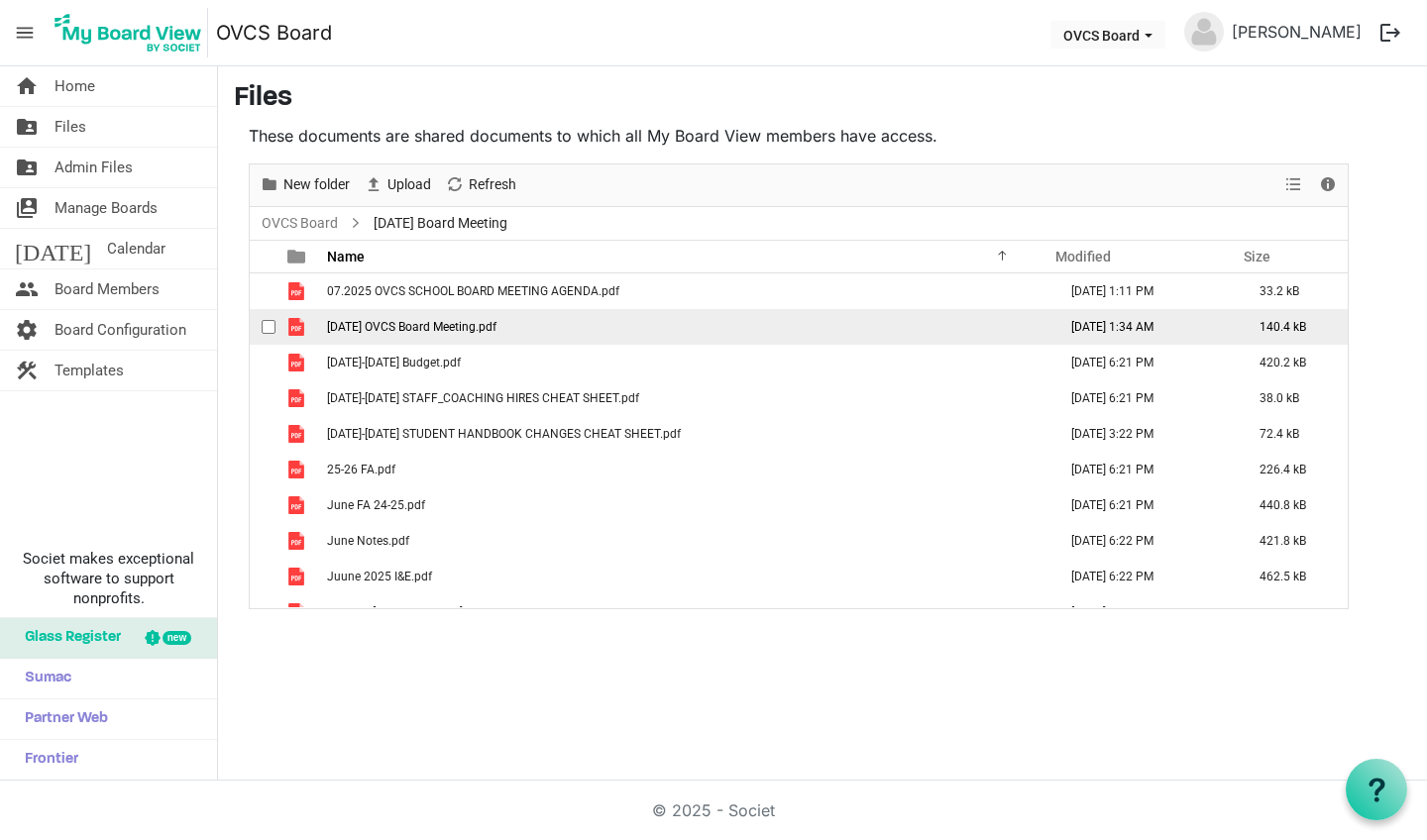 scroll, scrollTop: 0, scrollLeft: 0, axis: both 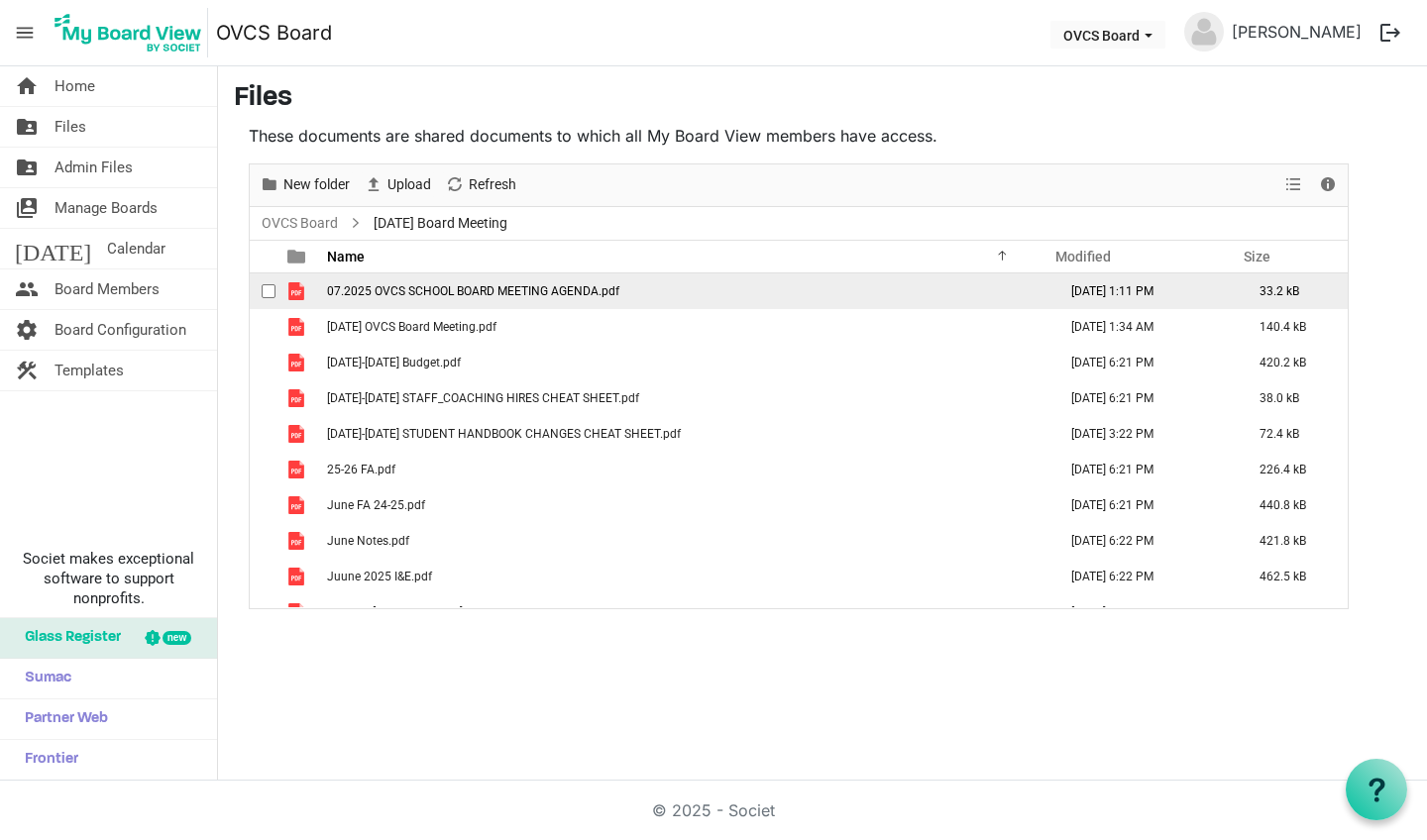 click at bounding box center [269, 291] 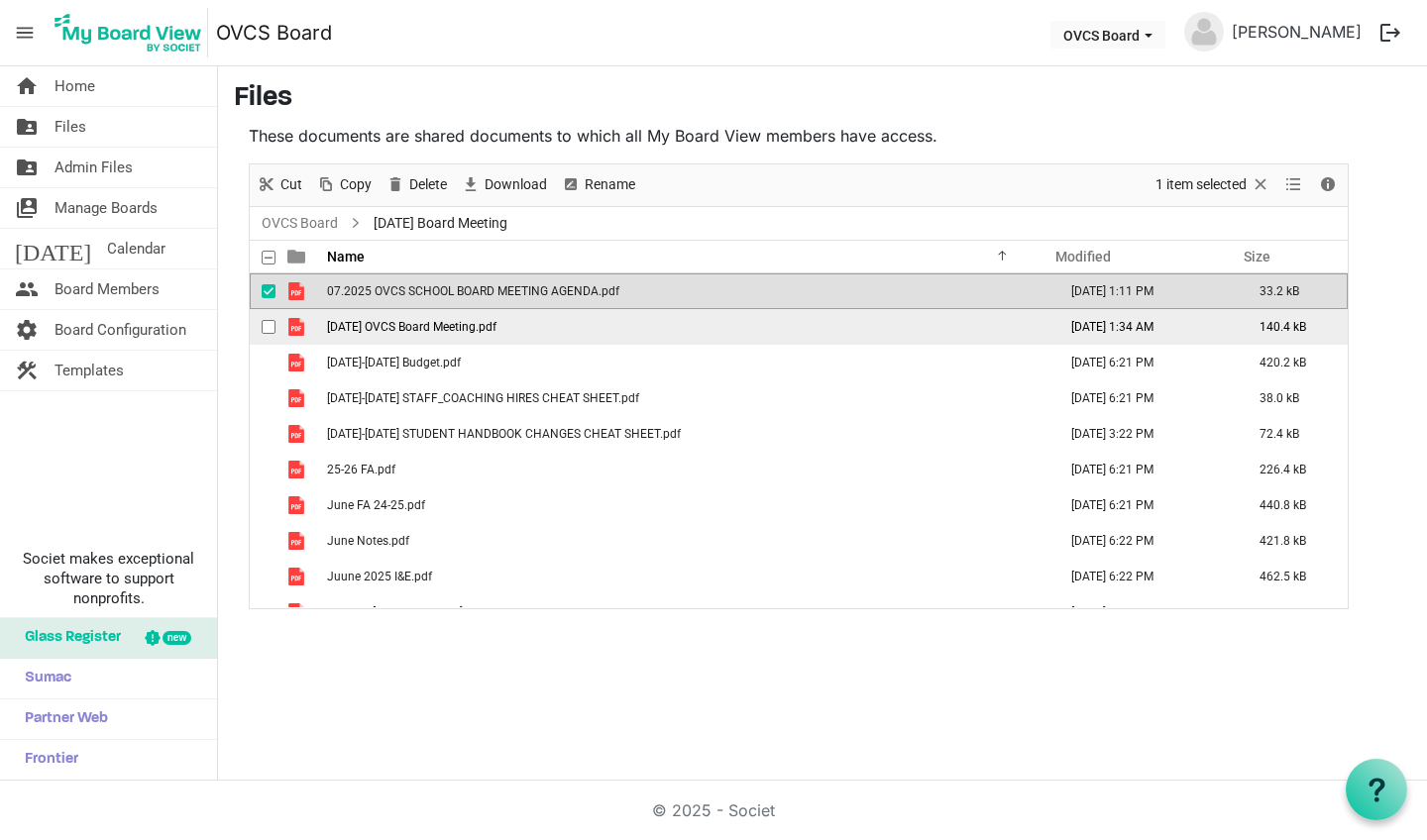 click at bounding box center [269, 327] 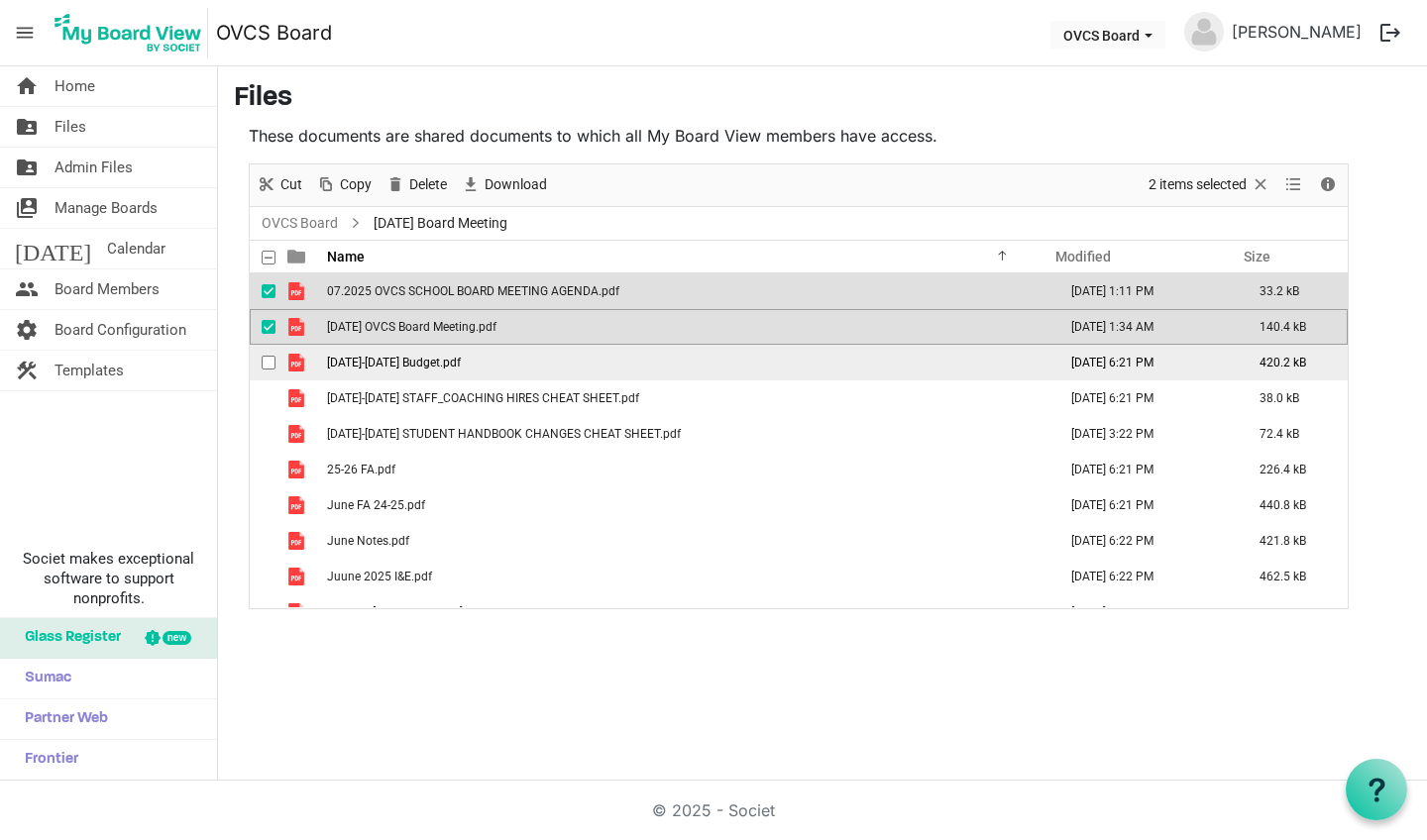 click at bounding box center (269, 363) 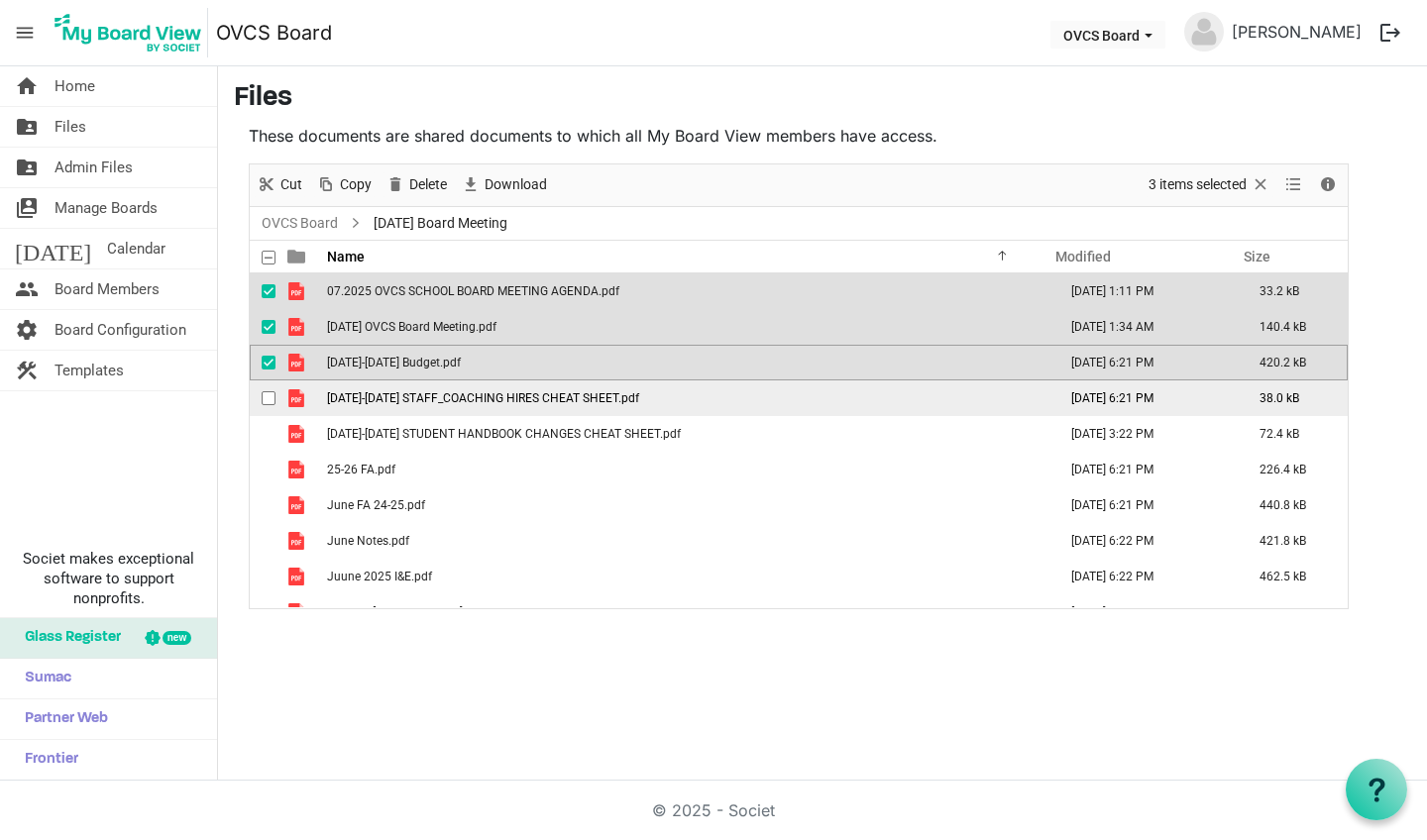 click at bounding box center [269, 398] 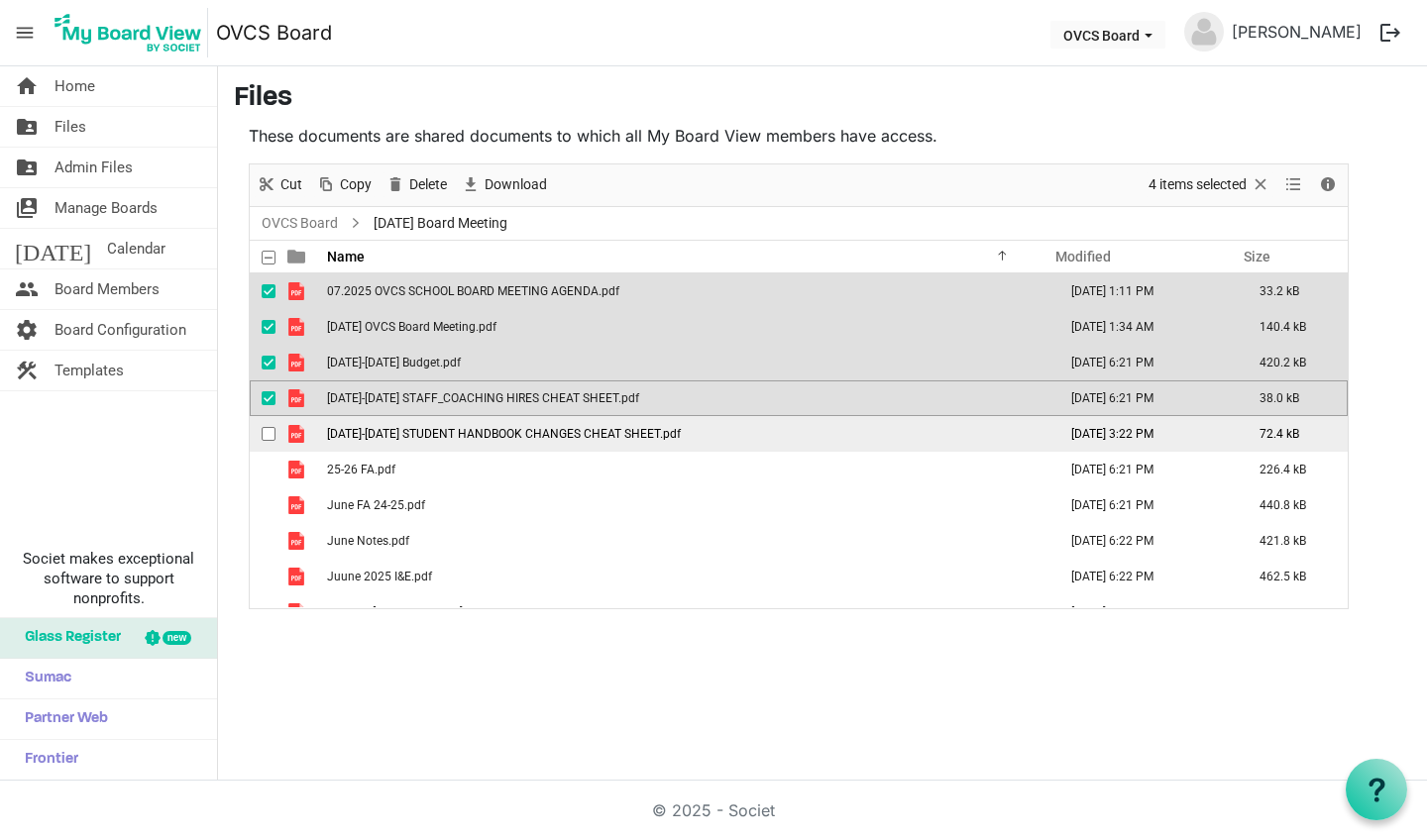 click at bounding box center [269, 434] 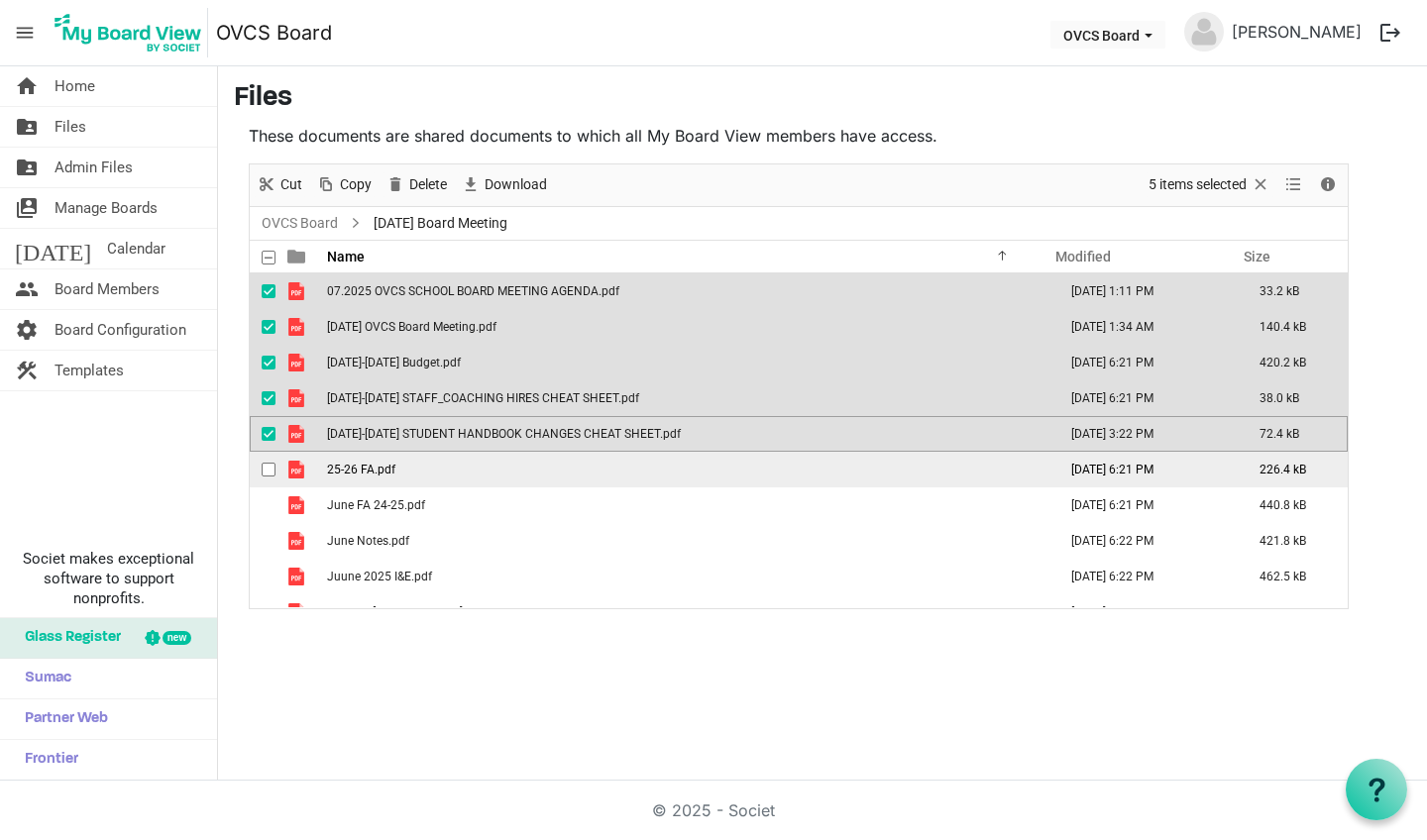 click at bounding box center [269, 470] 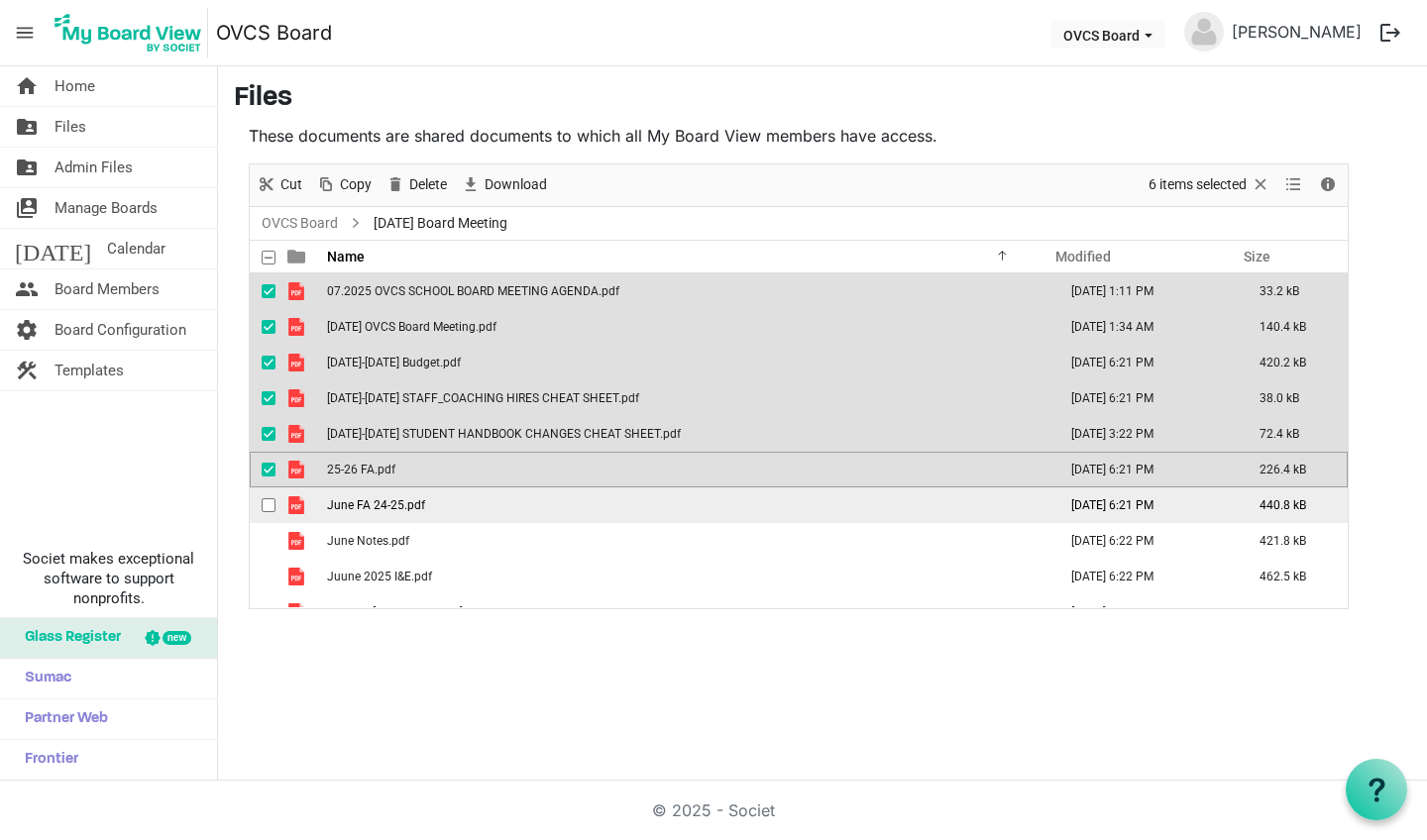 click at bounding box center [263, 505] 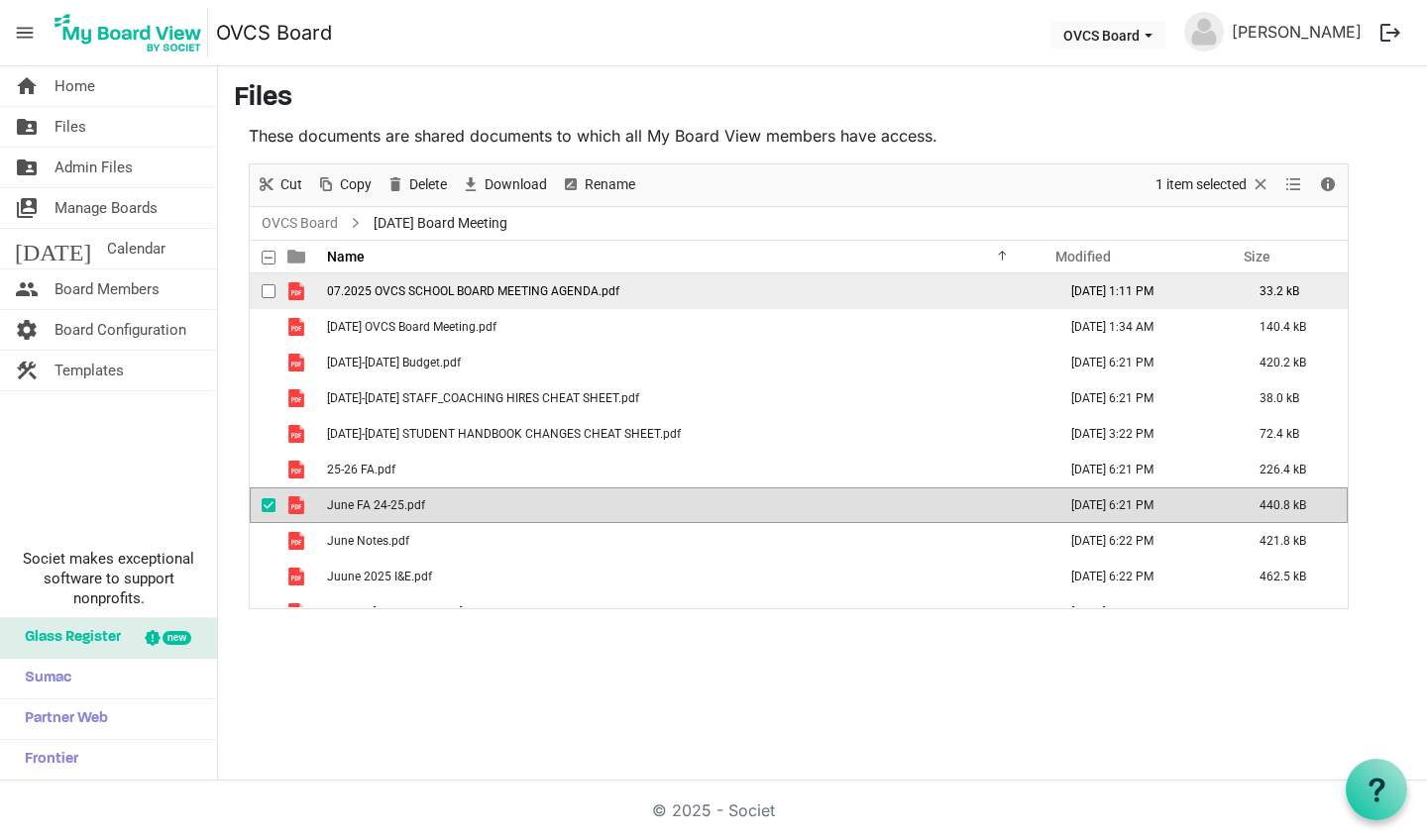click at bounding box center [269, 291] 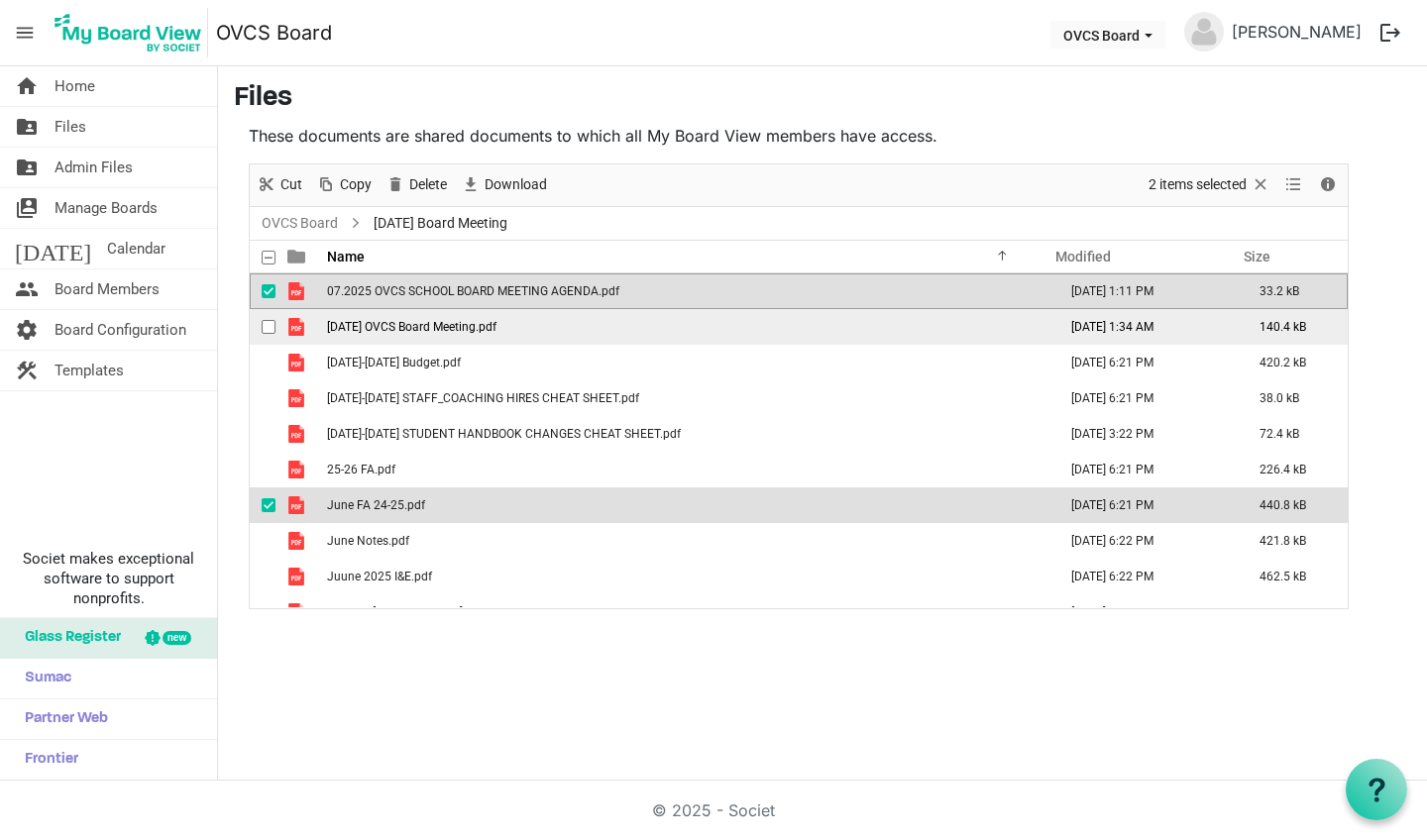 click at bounding box center [269, 327] 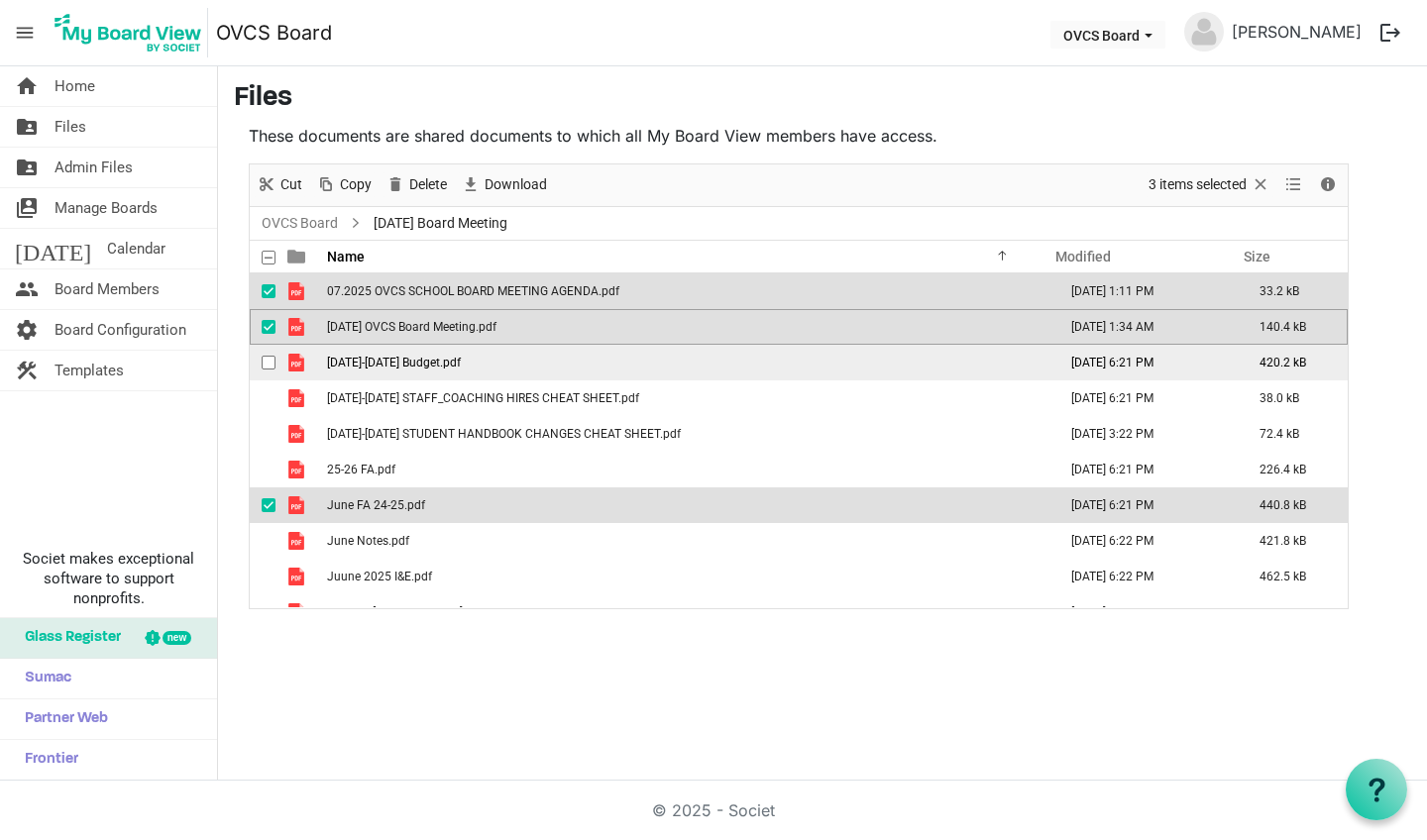 click at bounding box center (274, 363) 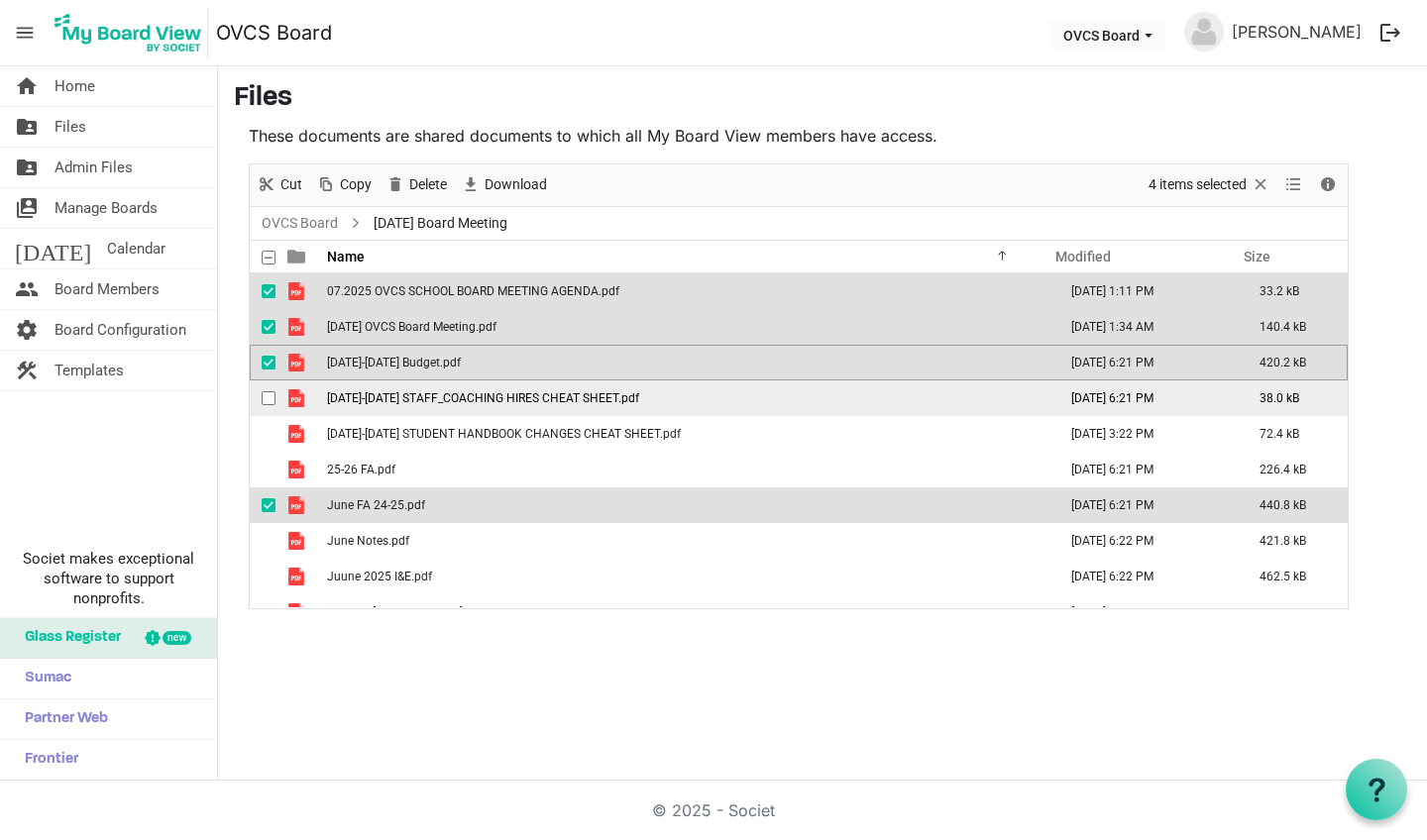 click at bounding box center (269, 398) 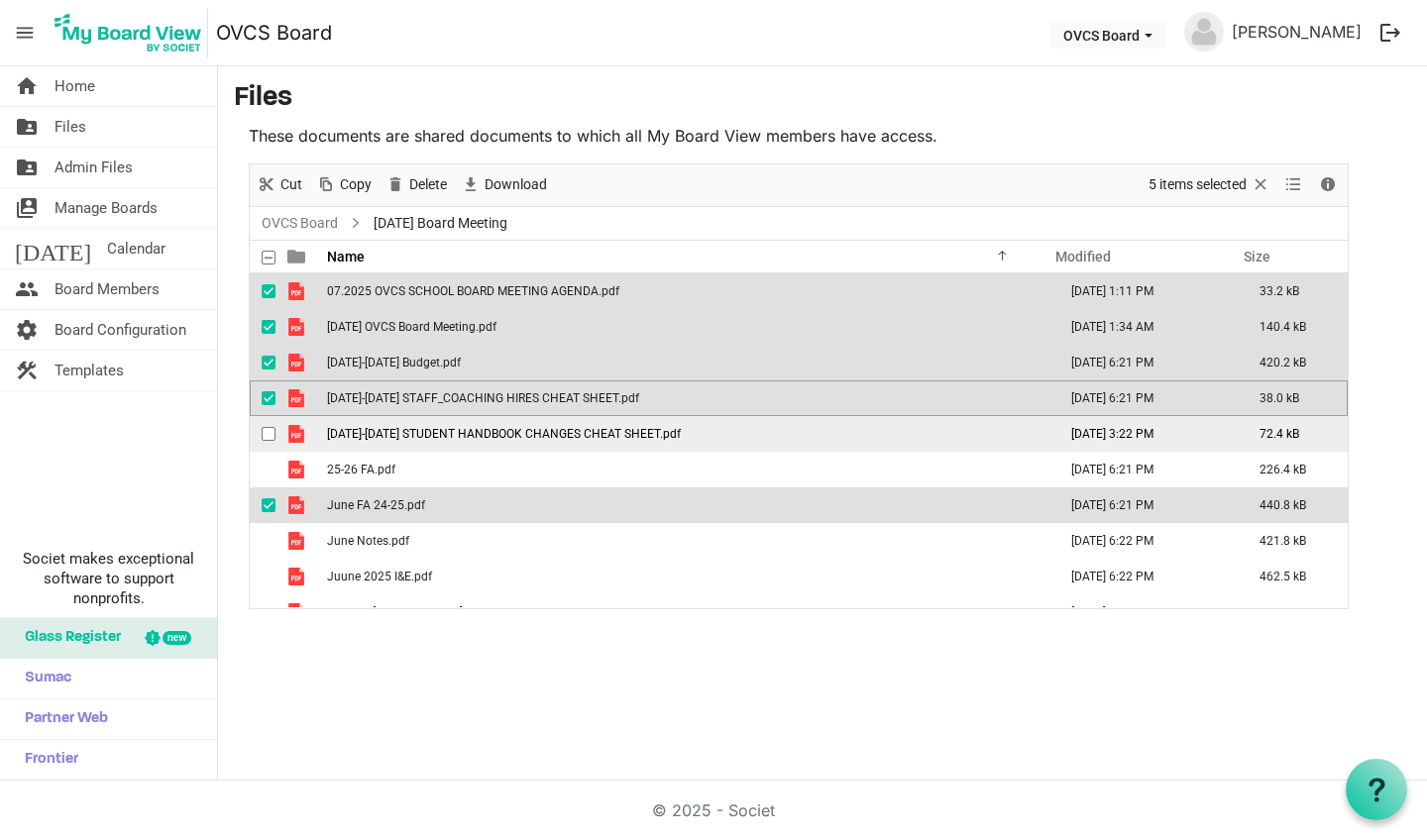 click at bounding box center (269, 434) 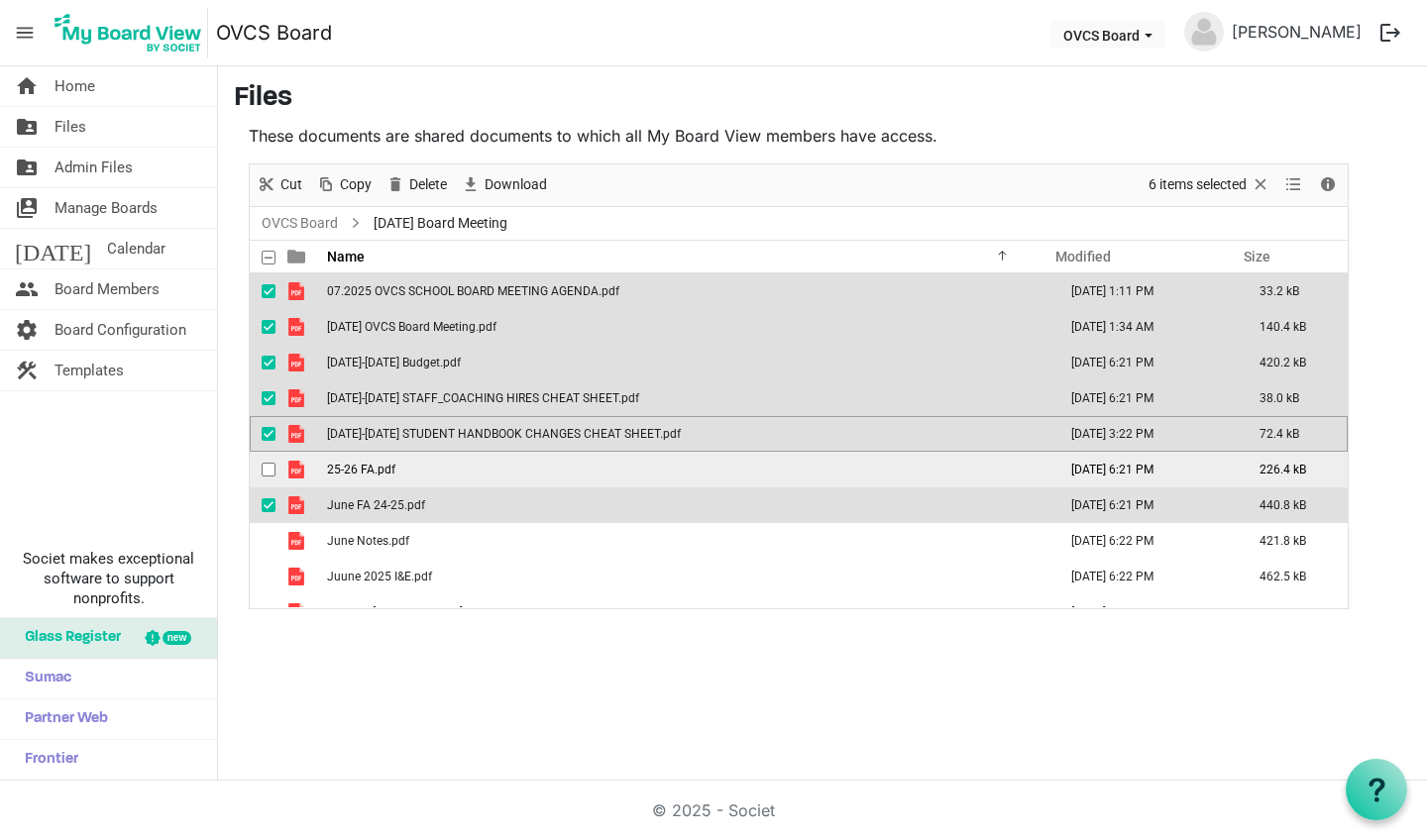 click at bounding box center [269, 470] 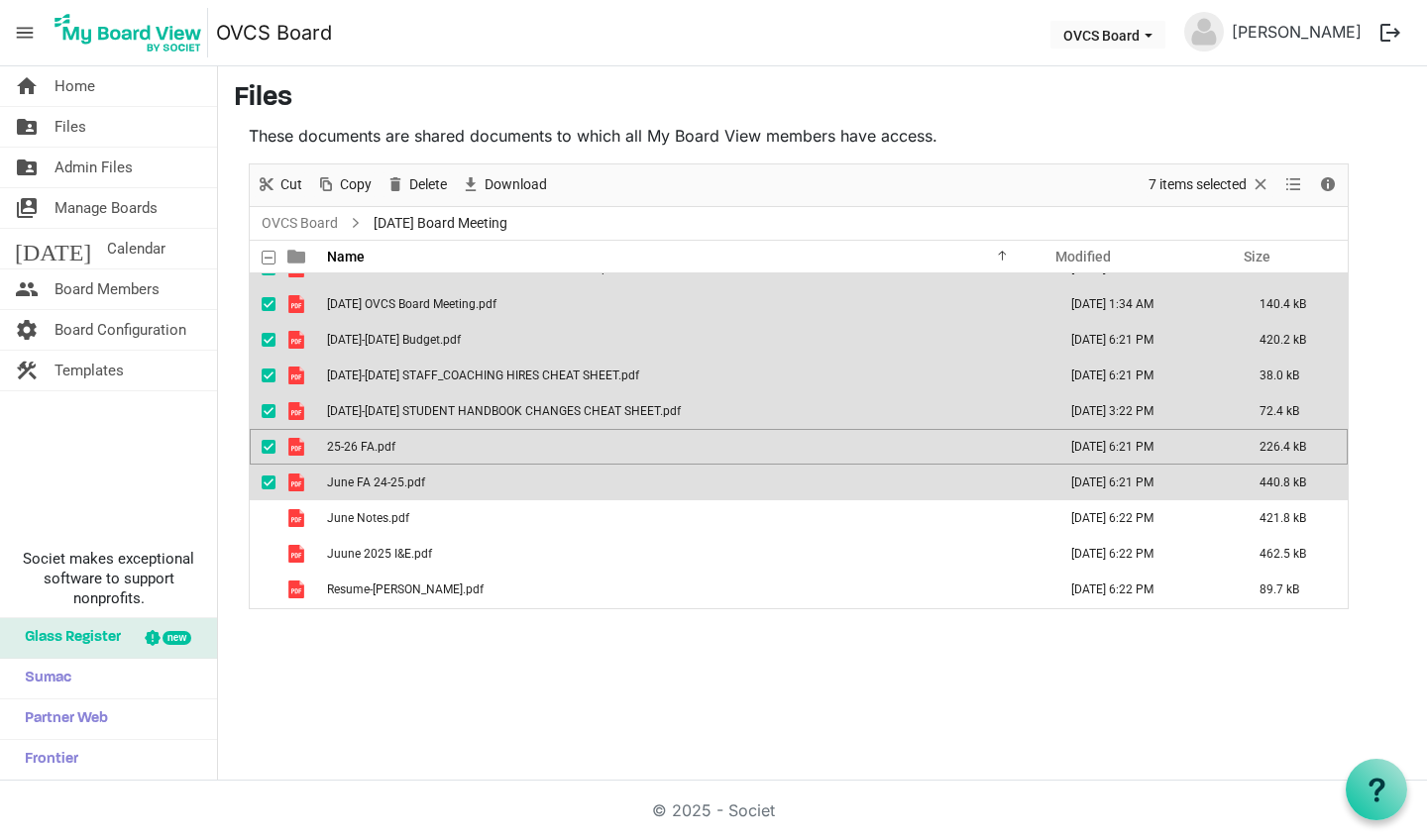 scroll, scrollTop: 23, scrollLeft: 0, axis: vertical 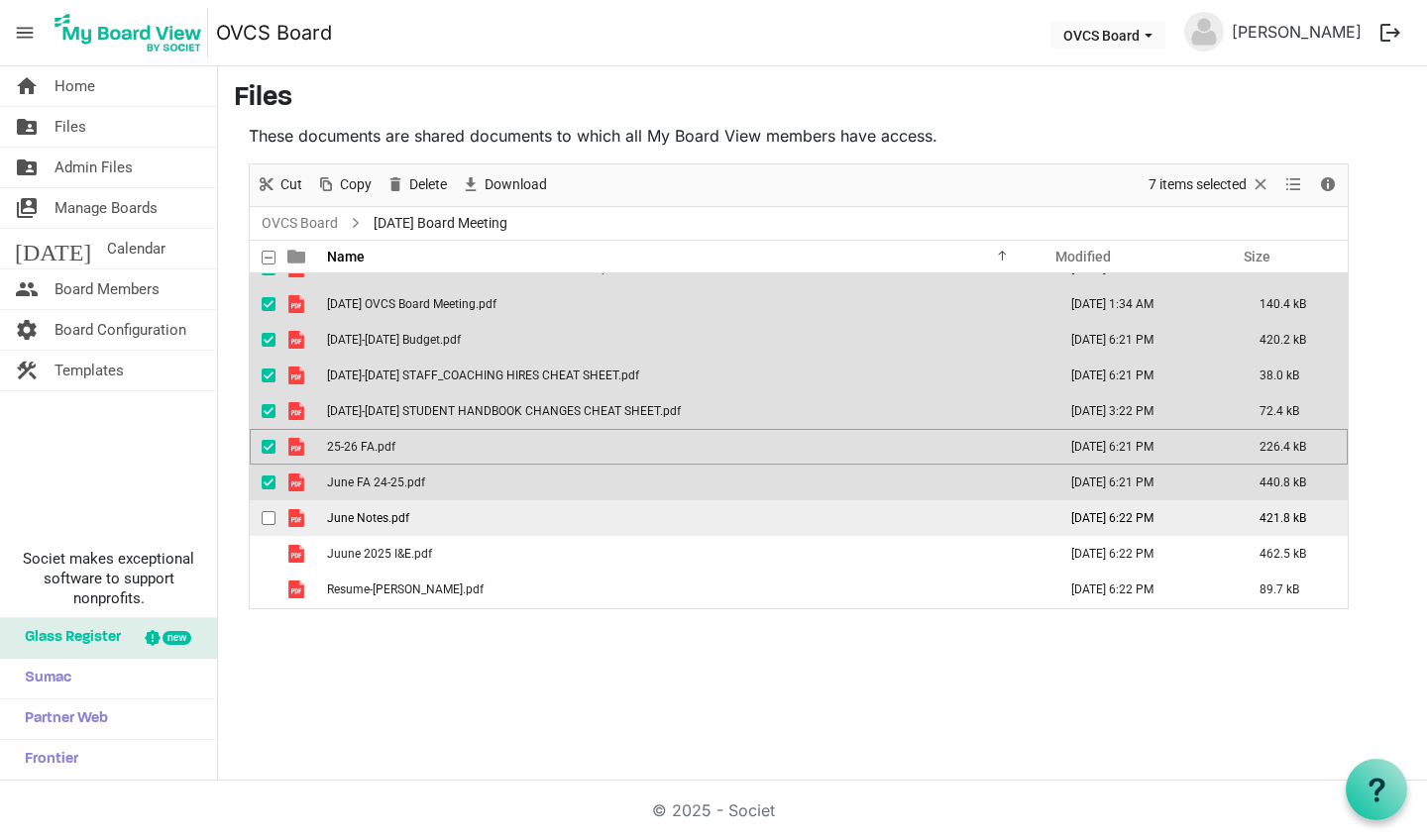 click at bounding box center (263, 518) 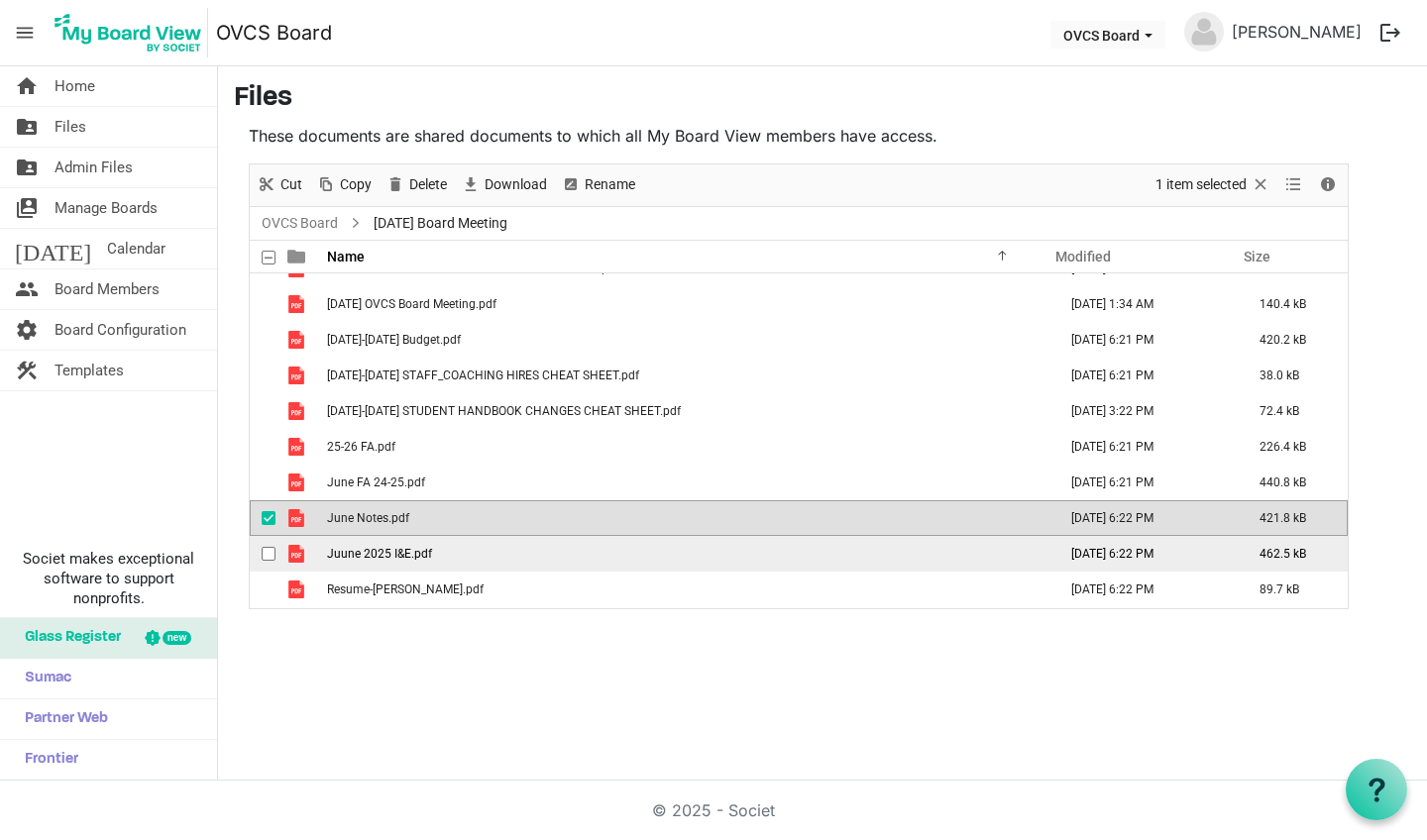 click at bounding box center (274, 554) 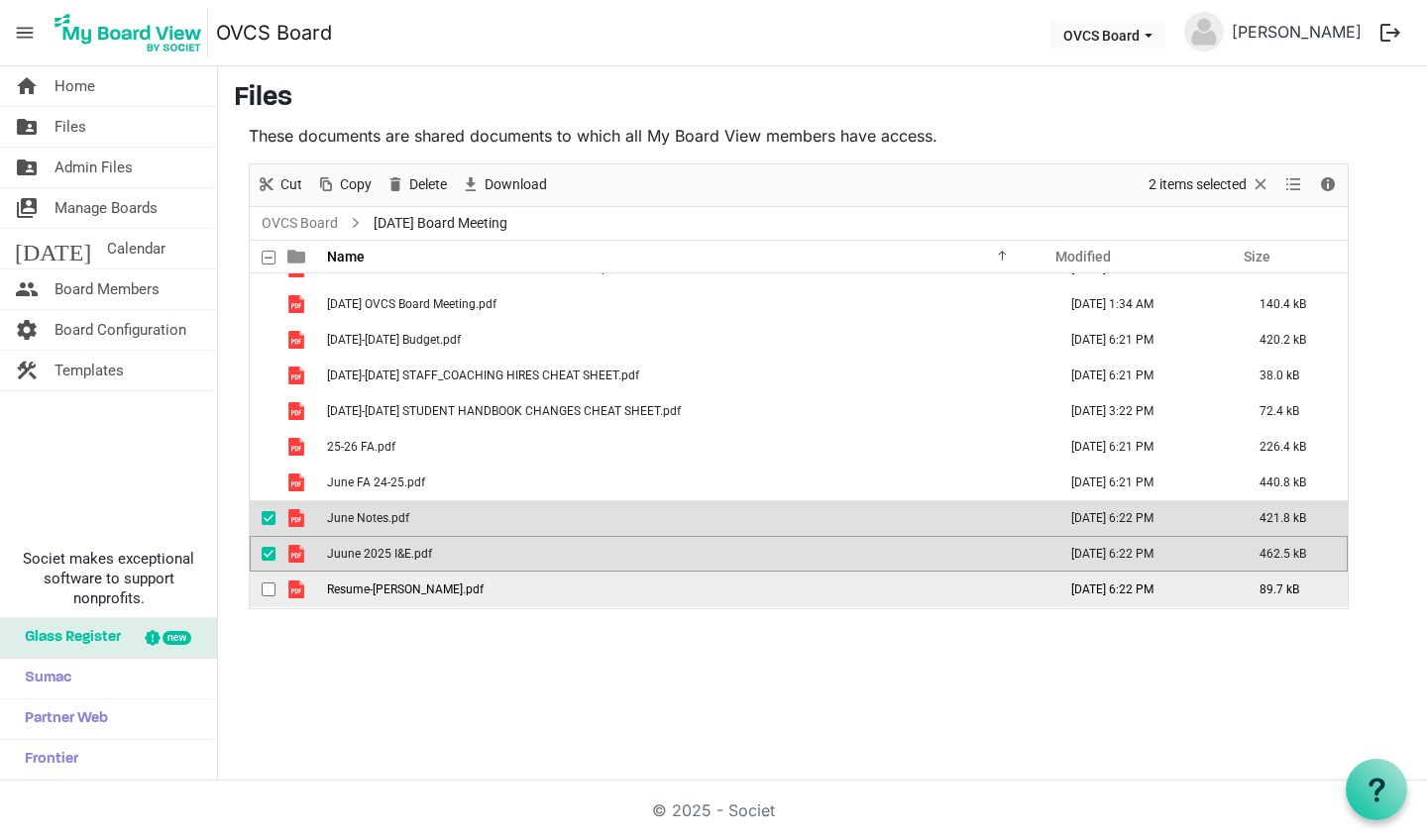 click at bounding box center (269, 589) 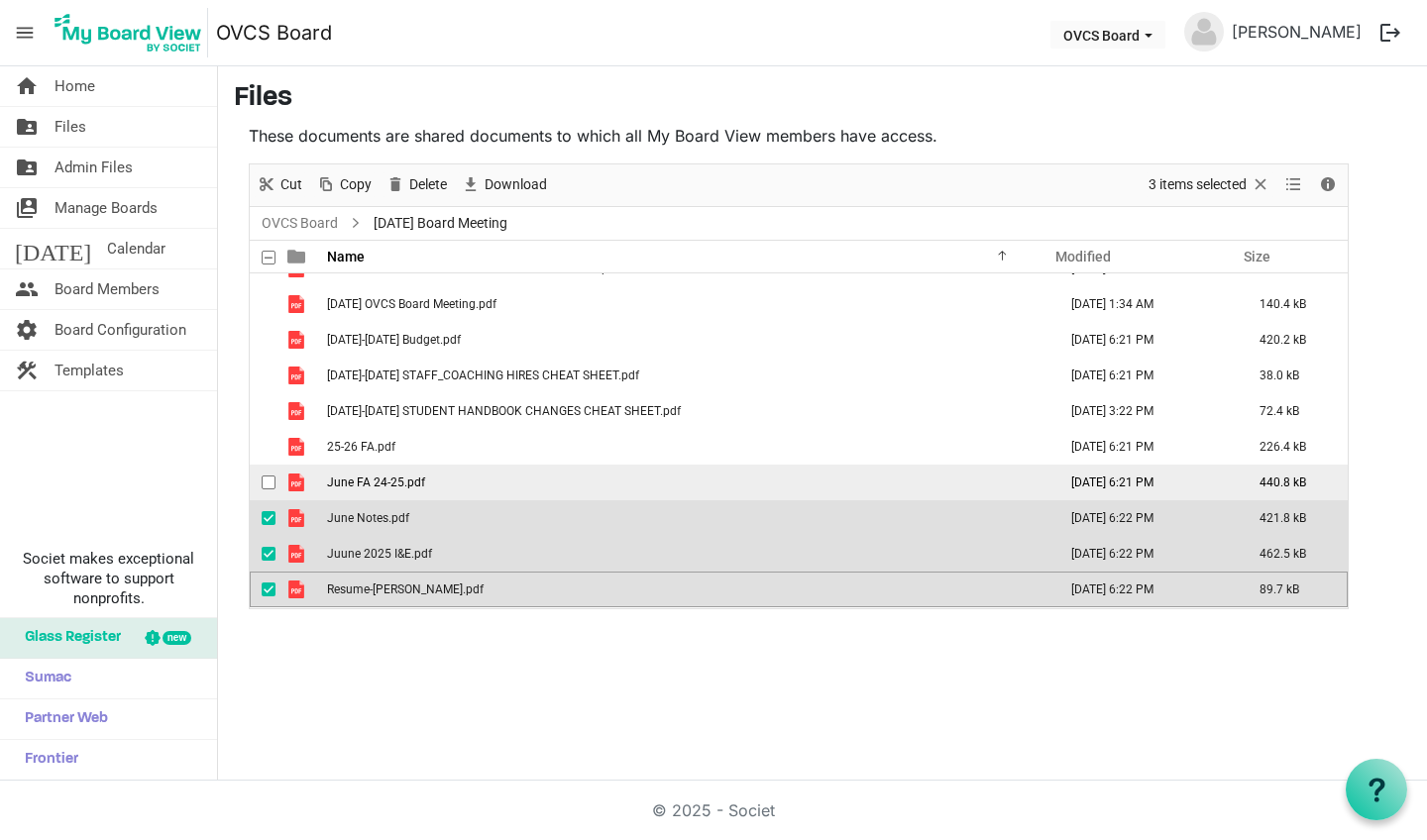 click at bounding box center (269, 482) 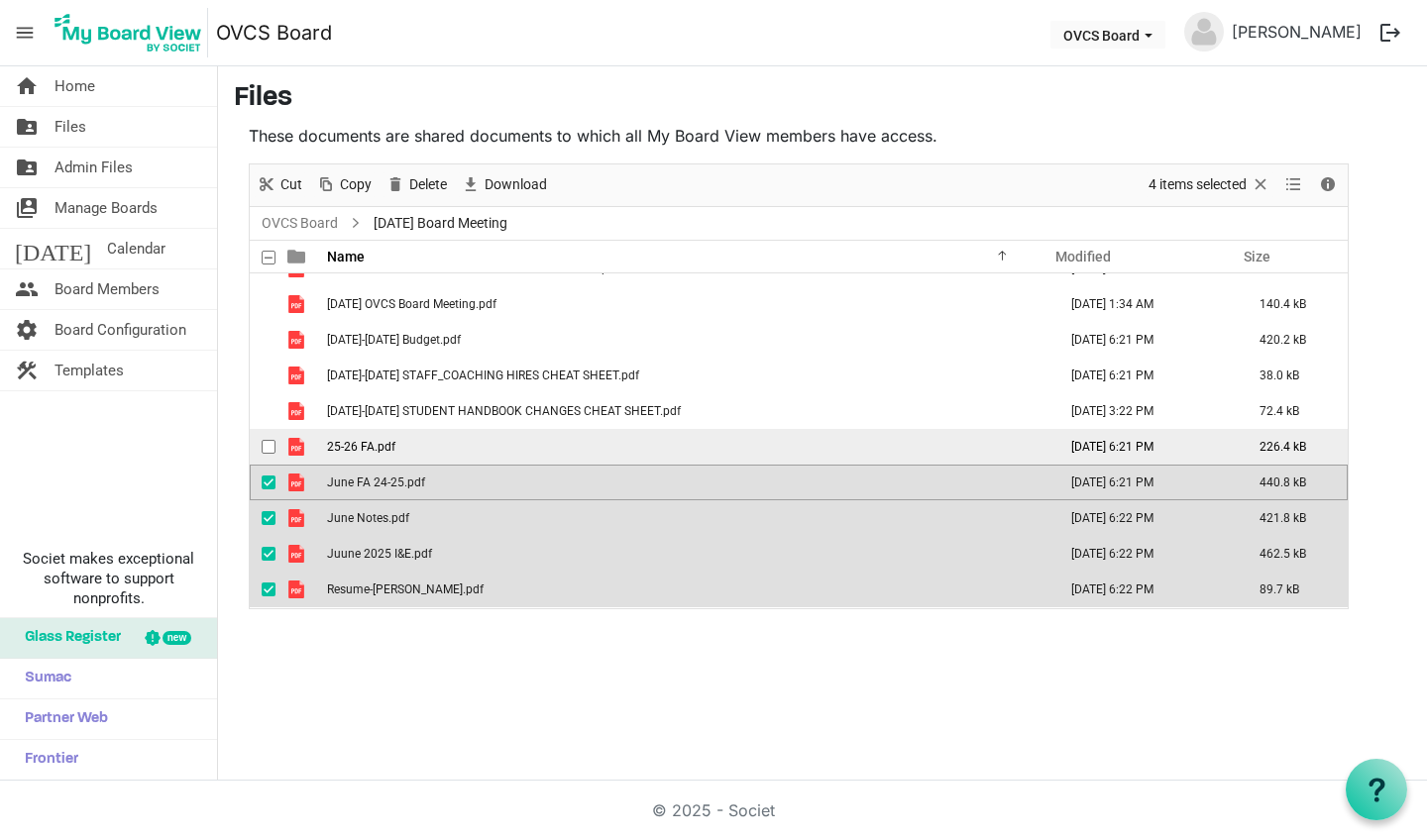 click at bounding box center [269, 447] 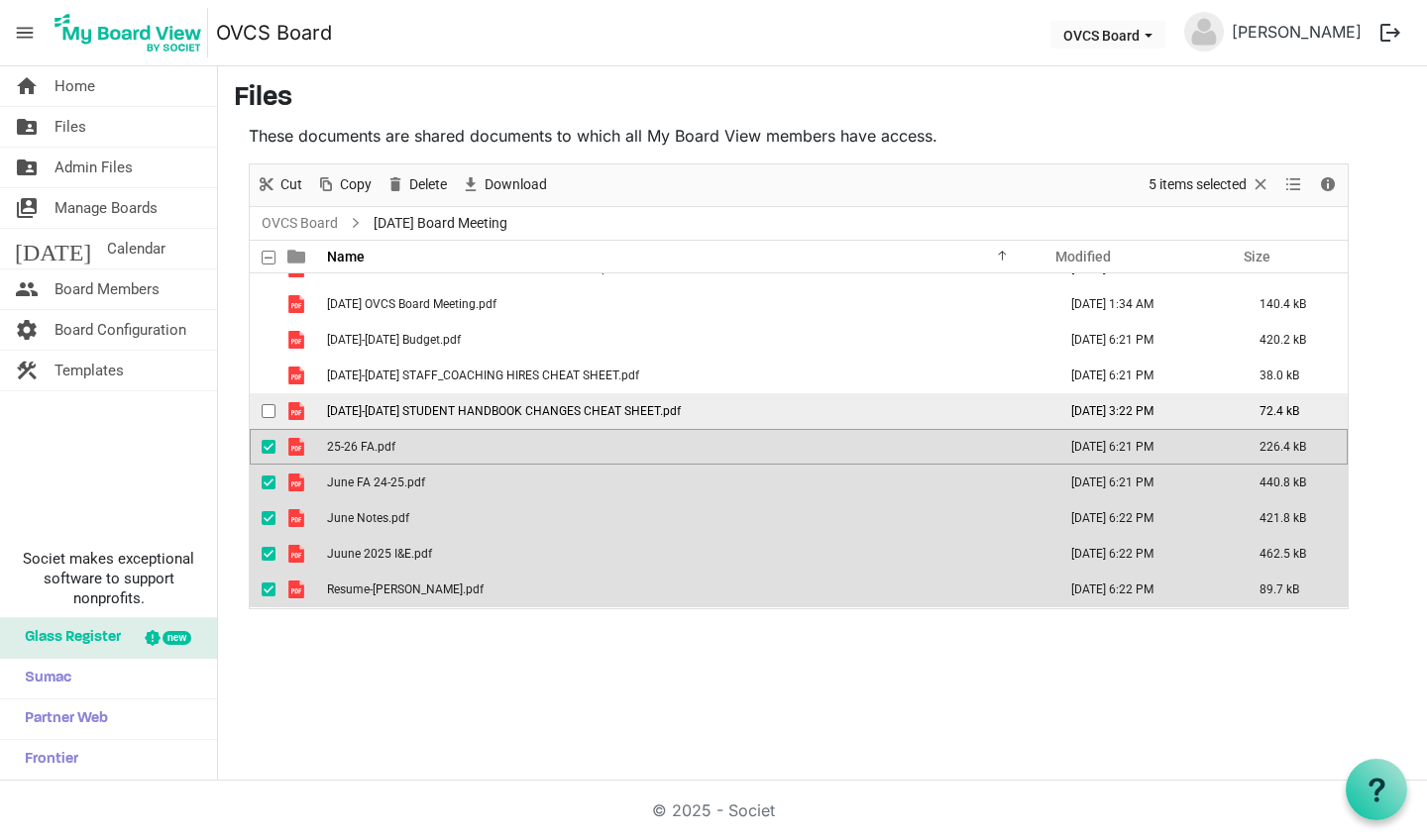 click at bounding box center (269, 411) 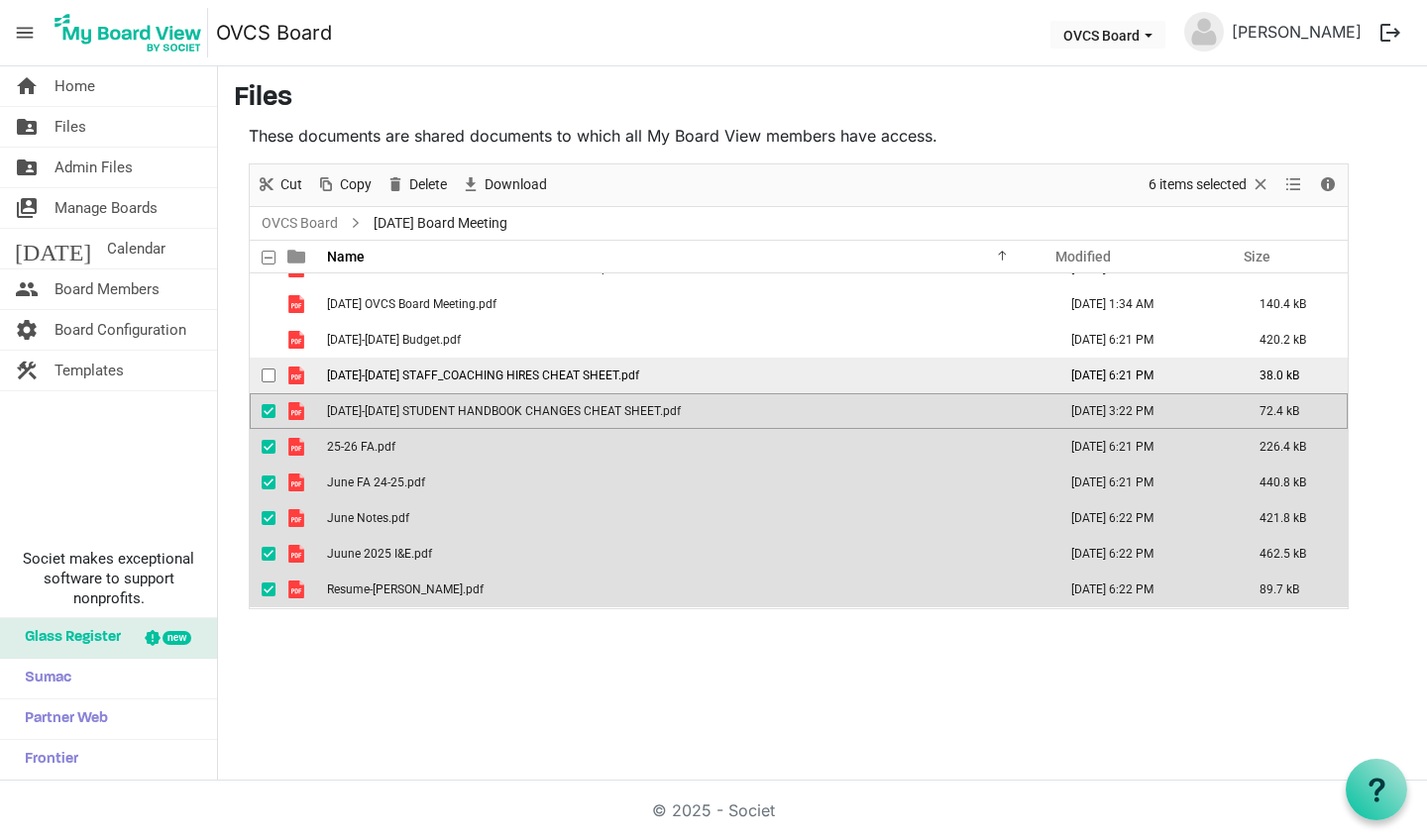 click at bounding box center (269, 375) 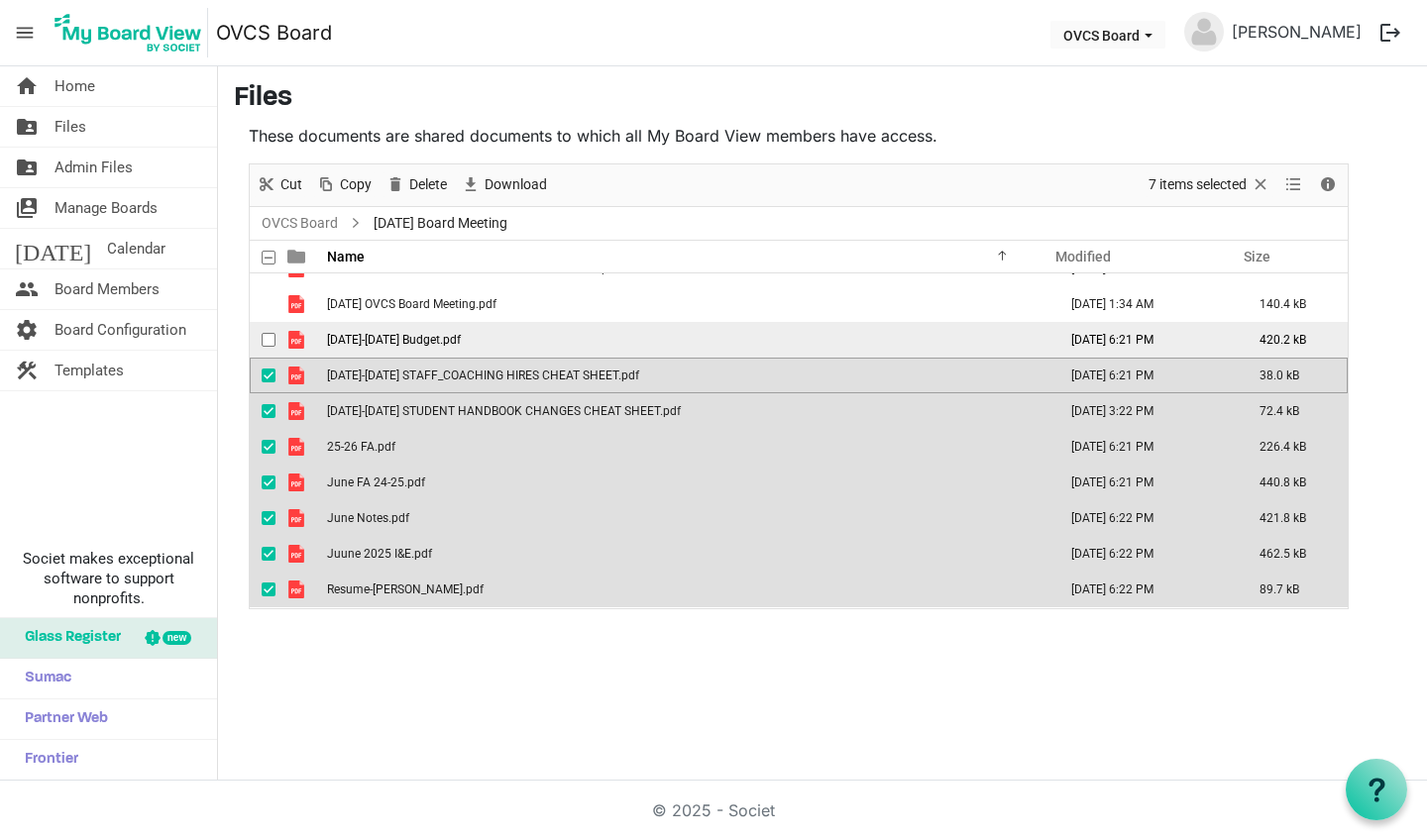 click at bounding box center (274, 340) 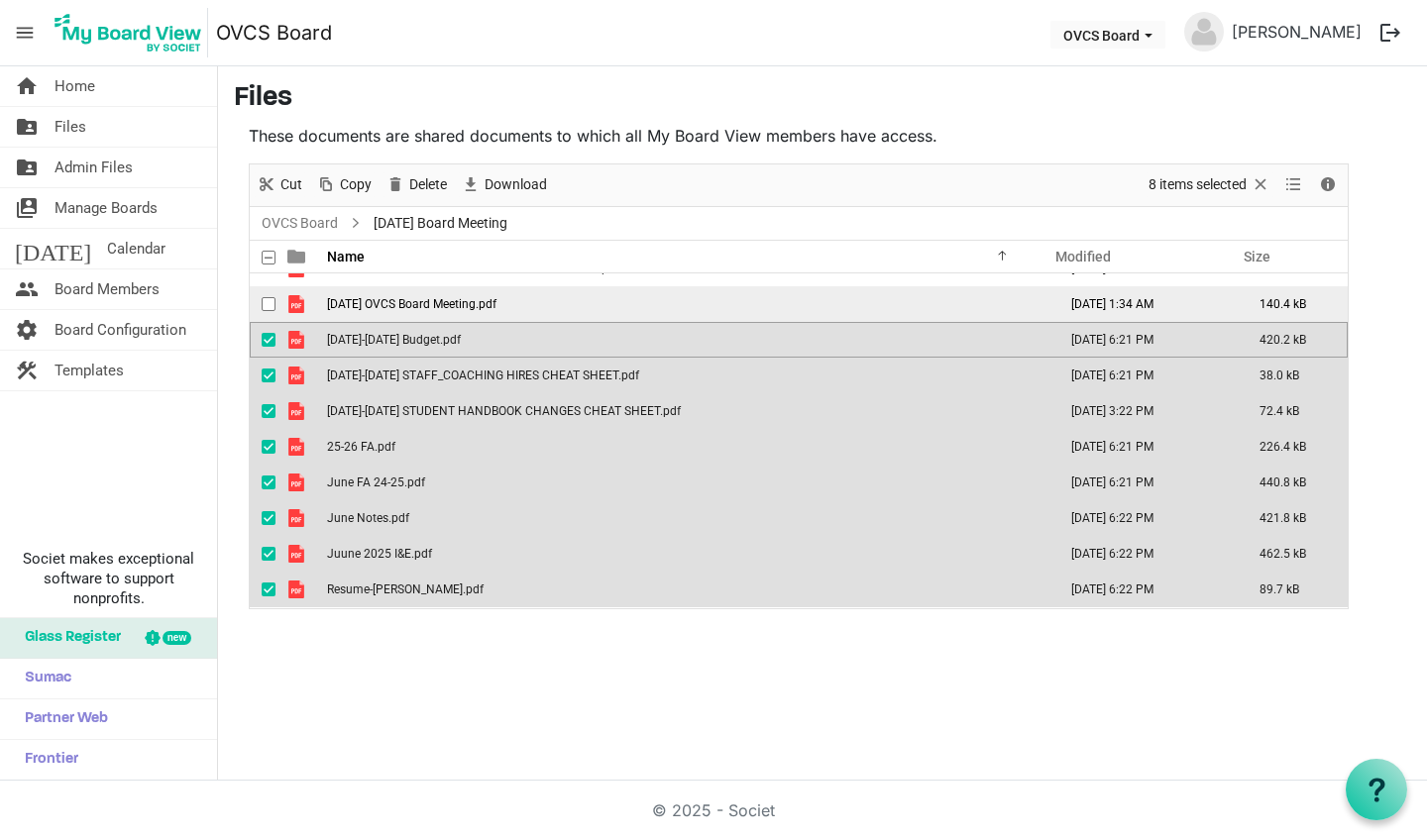 click at bounding box center [269, 304] 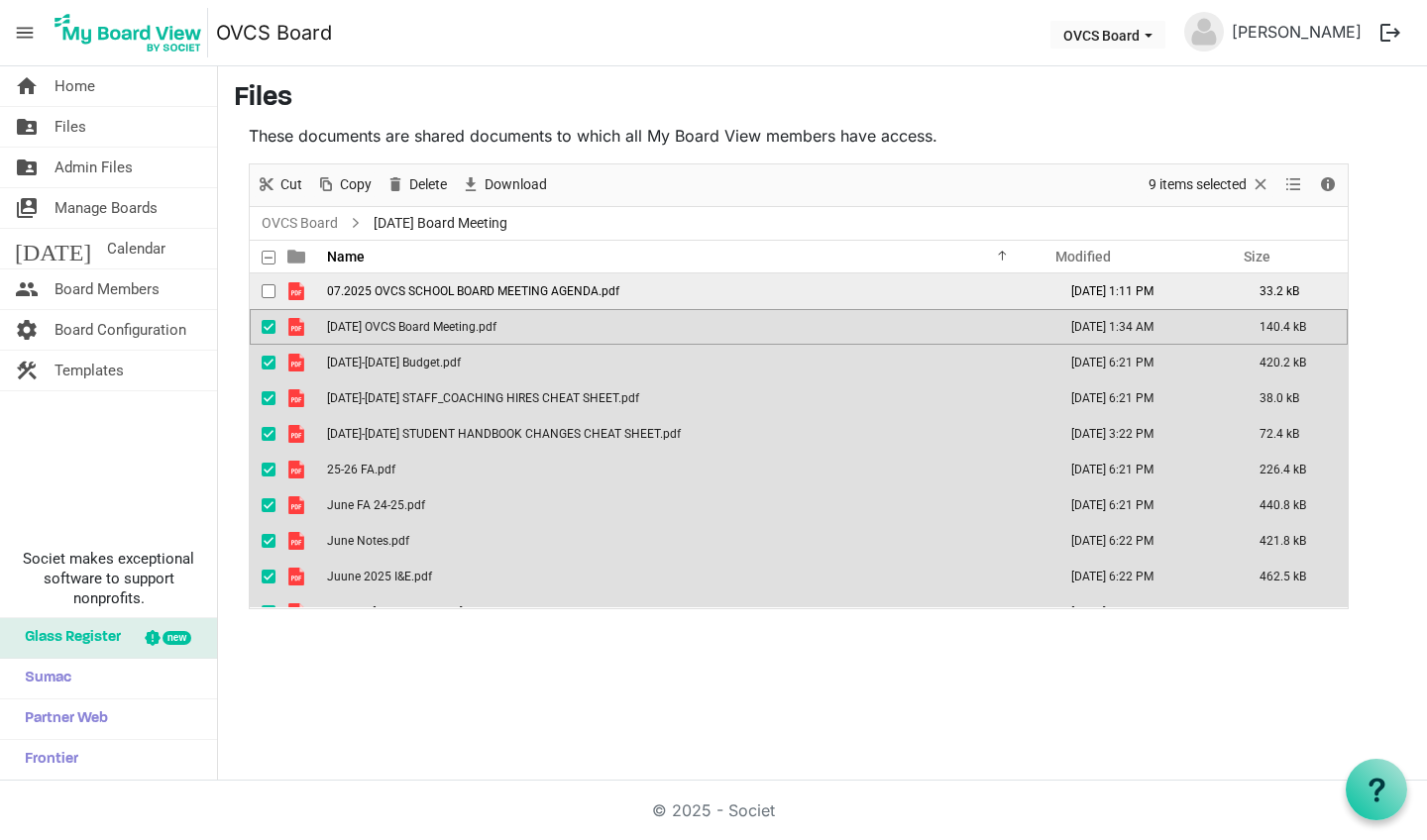 scroll, scrollTop: 0, scrollLeft: 0, axis: both 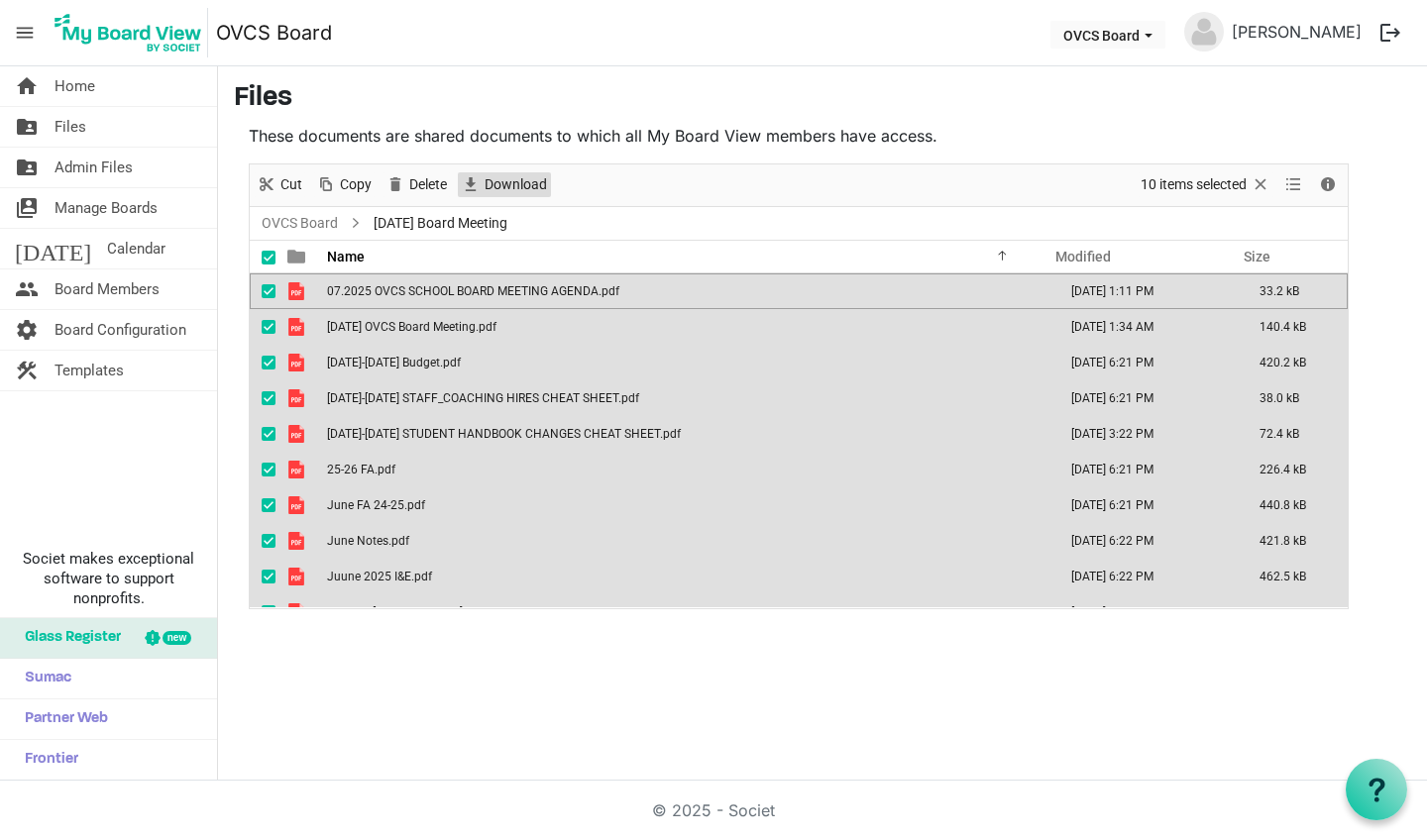 click on "Download" at bounding box center (515, 184) 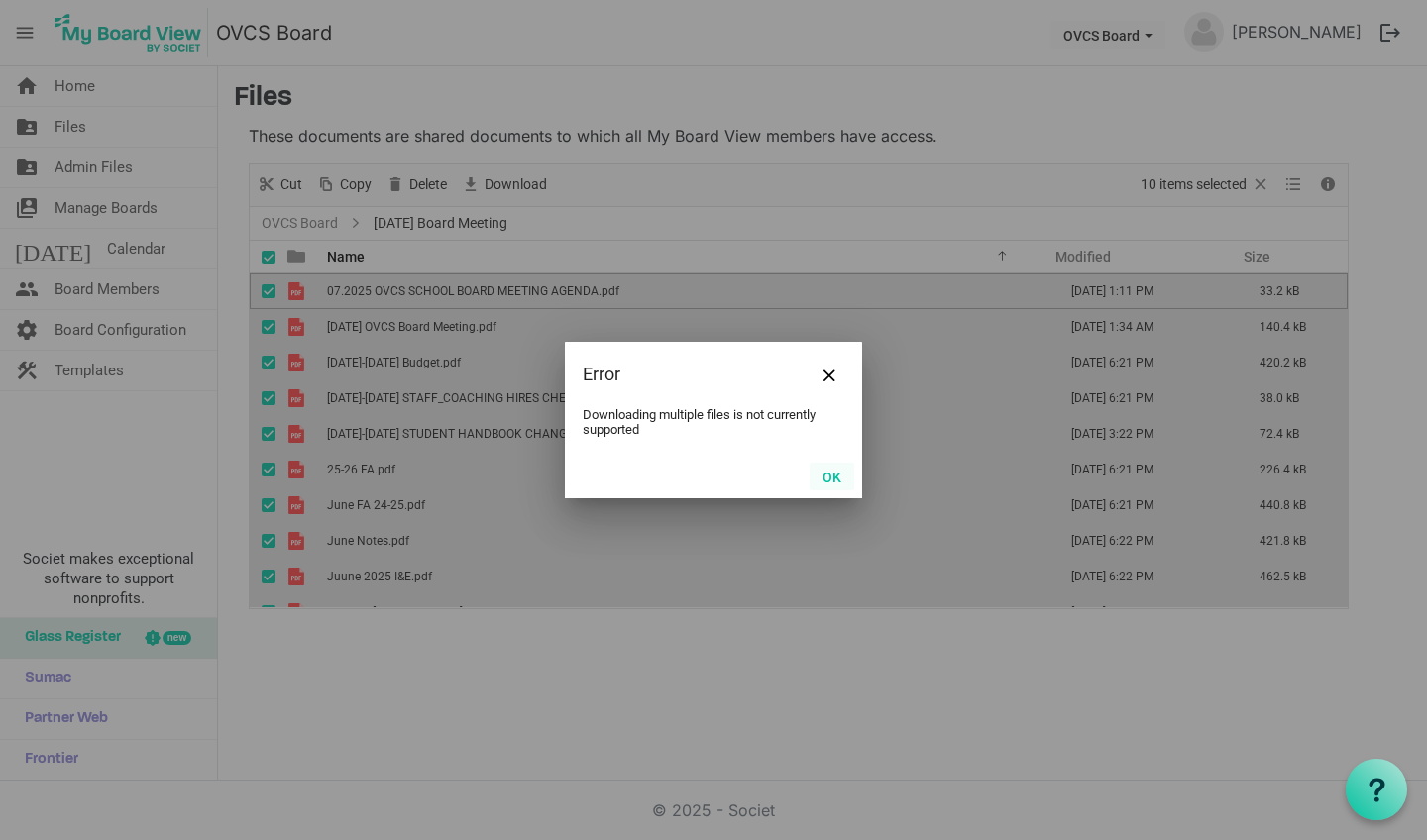 click on "OK" at bounding box center [831, 476] 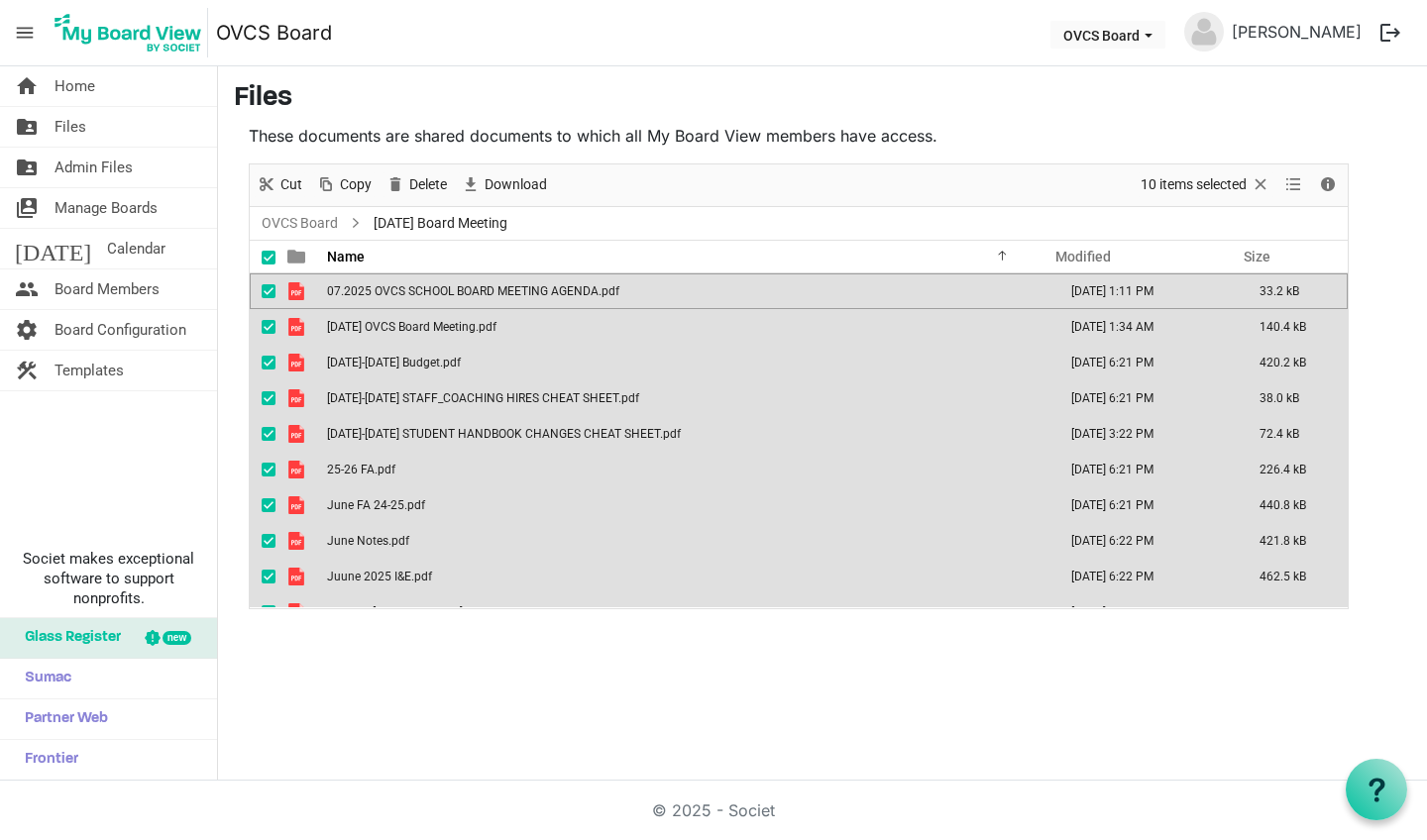 click on "home
Home
folder_shared
Files
folder_shared
Admin Files
switch_account
Manage Boards
today
Calendar
people
Board Members" at bounding box center [714, 423] 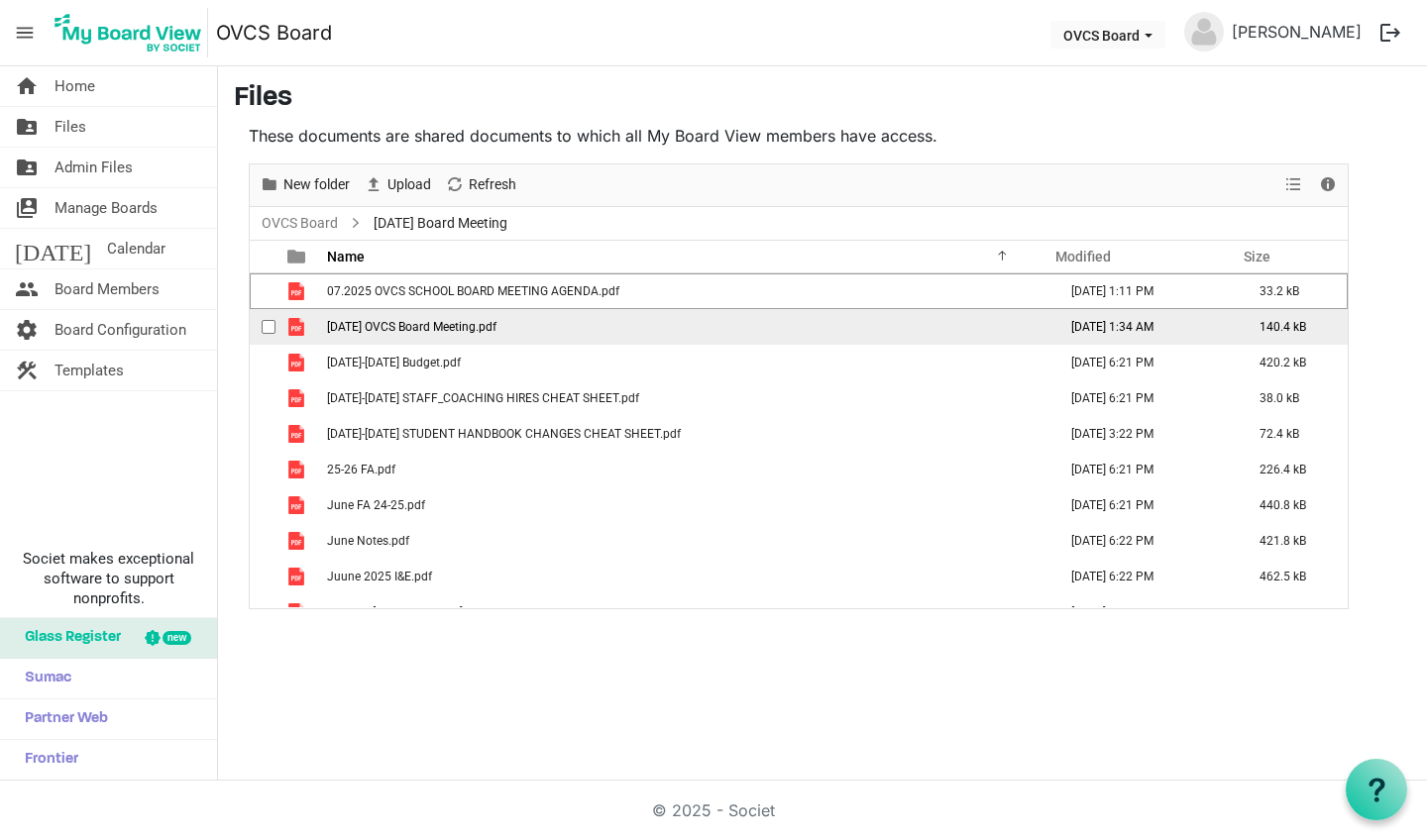 scroll, scrollTop: 0, scrollLeft: 0, axis: both 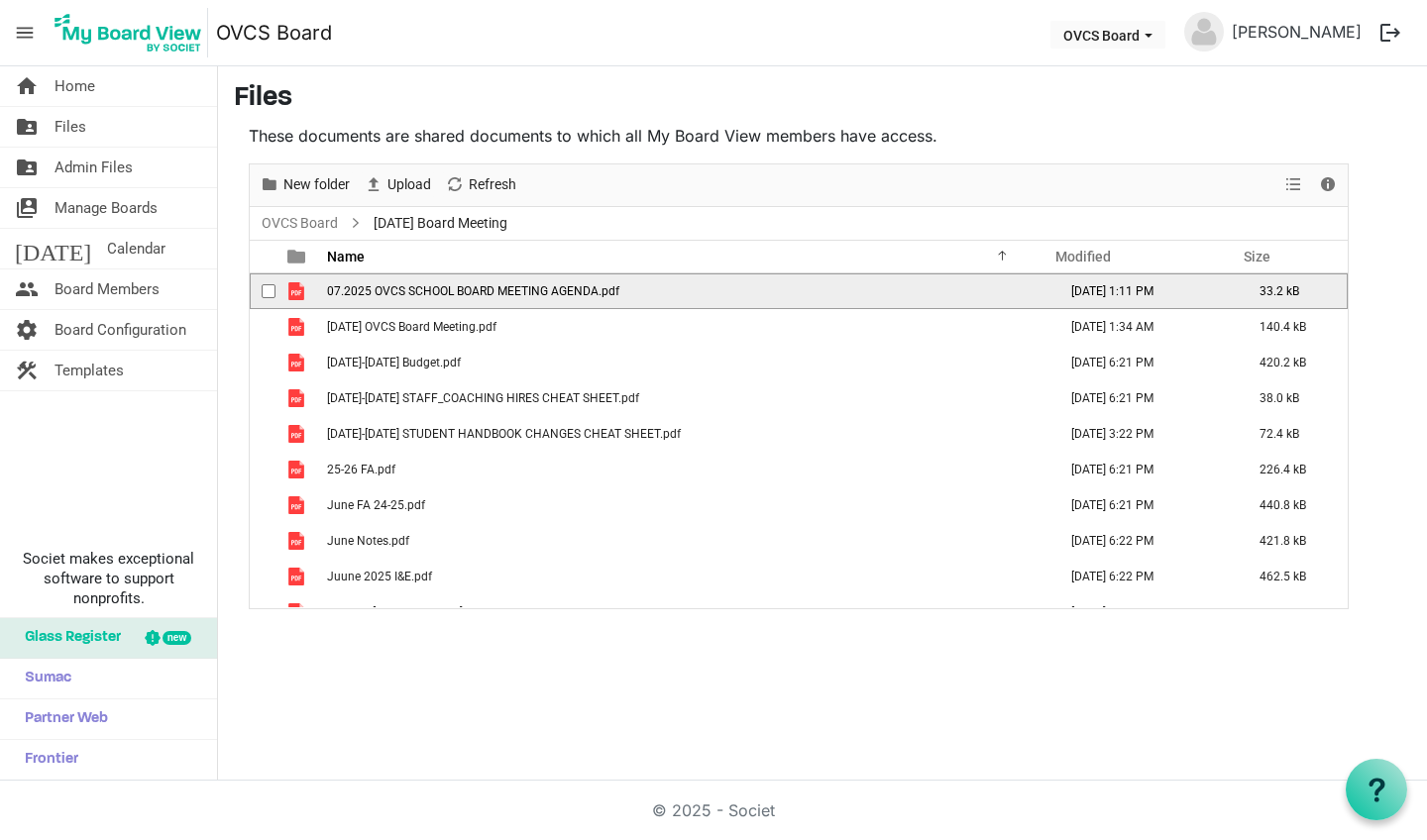 click on "07.2025 OVCS SCHOOL BOARD MEETING AGENDA.pdf" at bounding box center [473, 291] 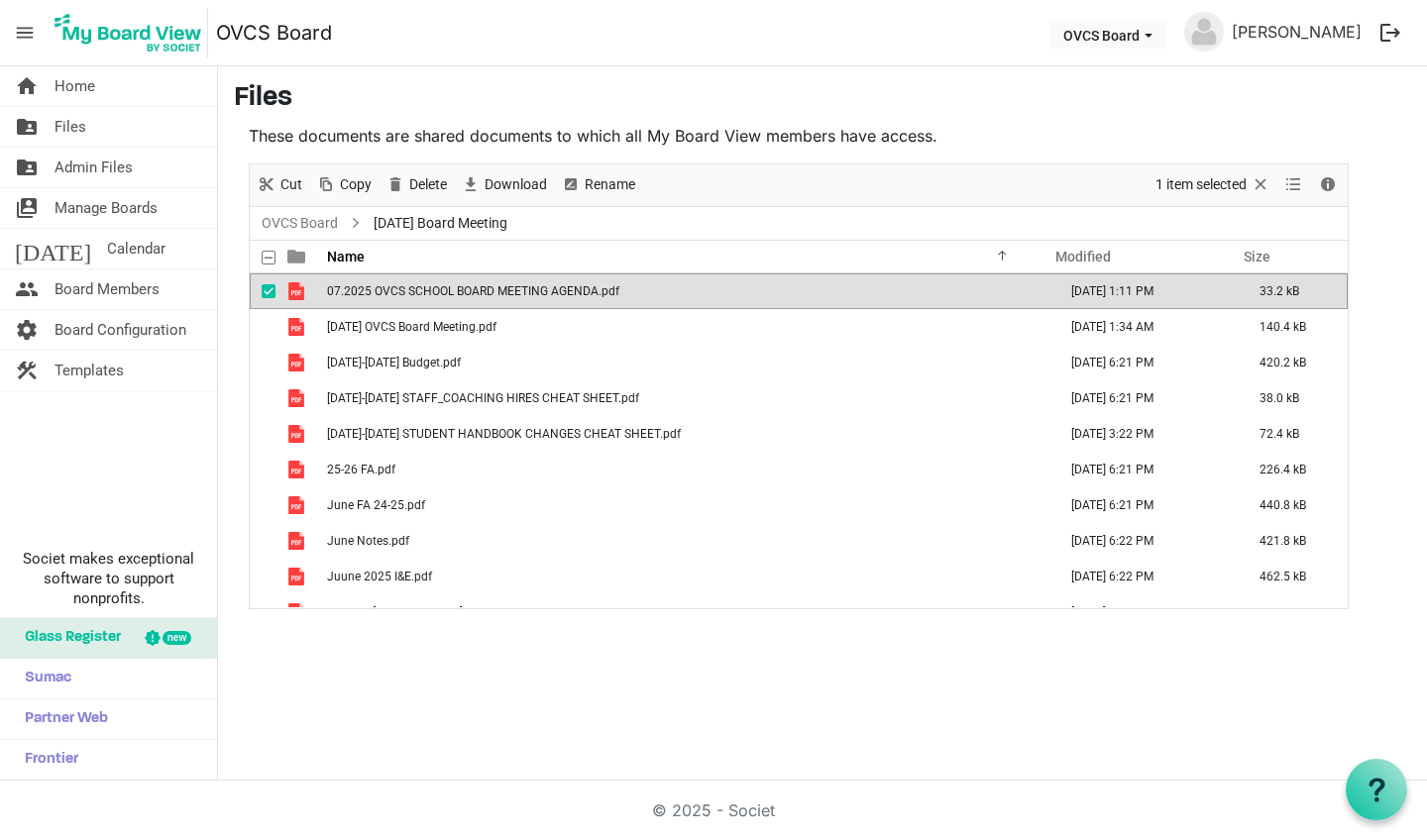 click on "Download" at bounding box center (503, 185) 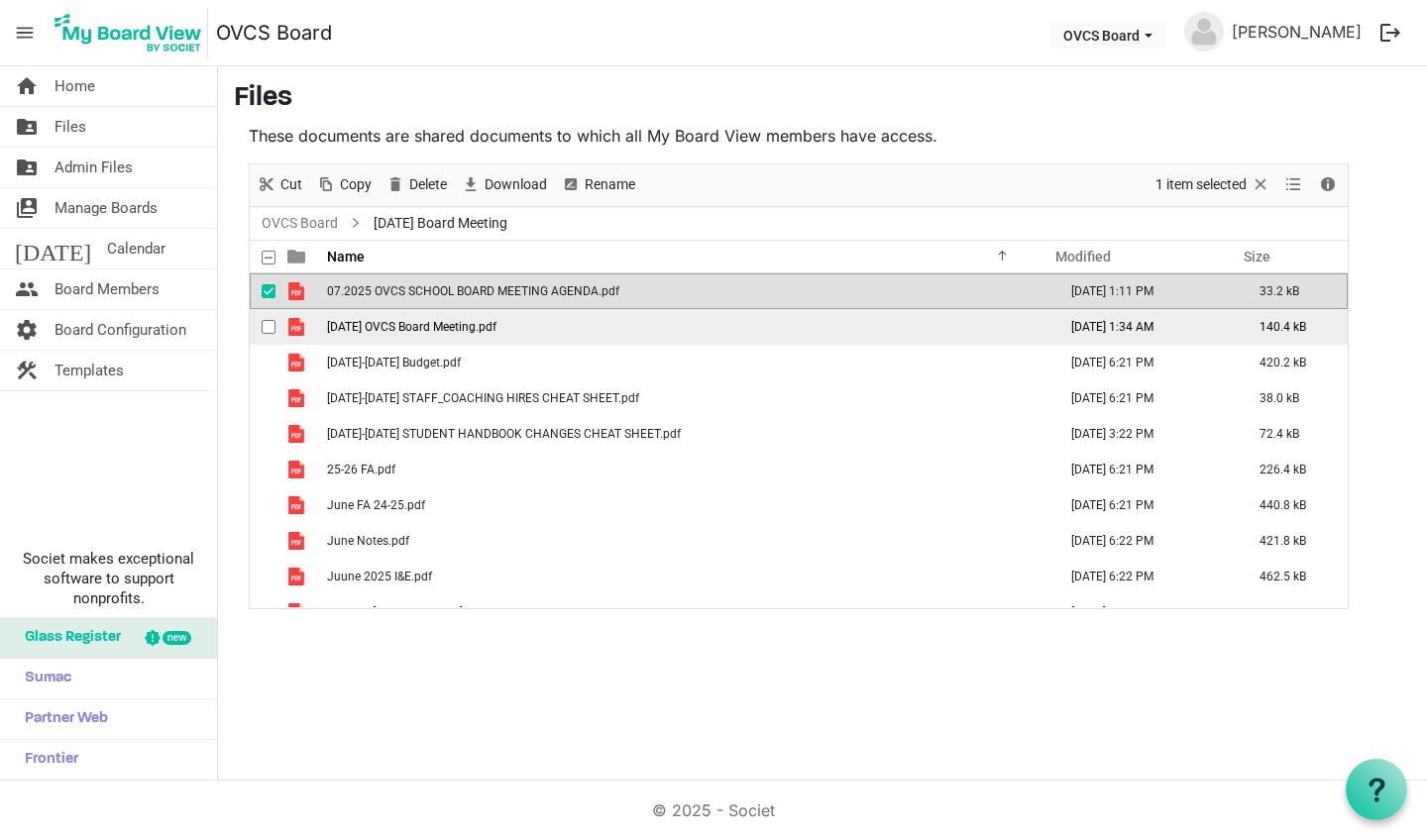 click at bounding box center (269, 327) 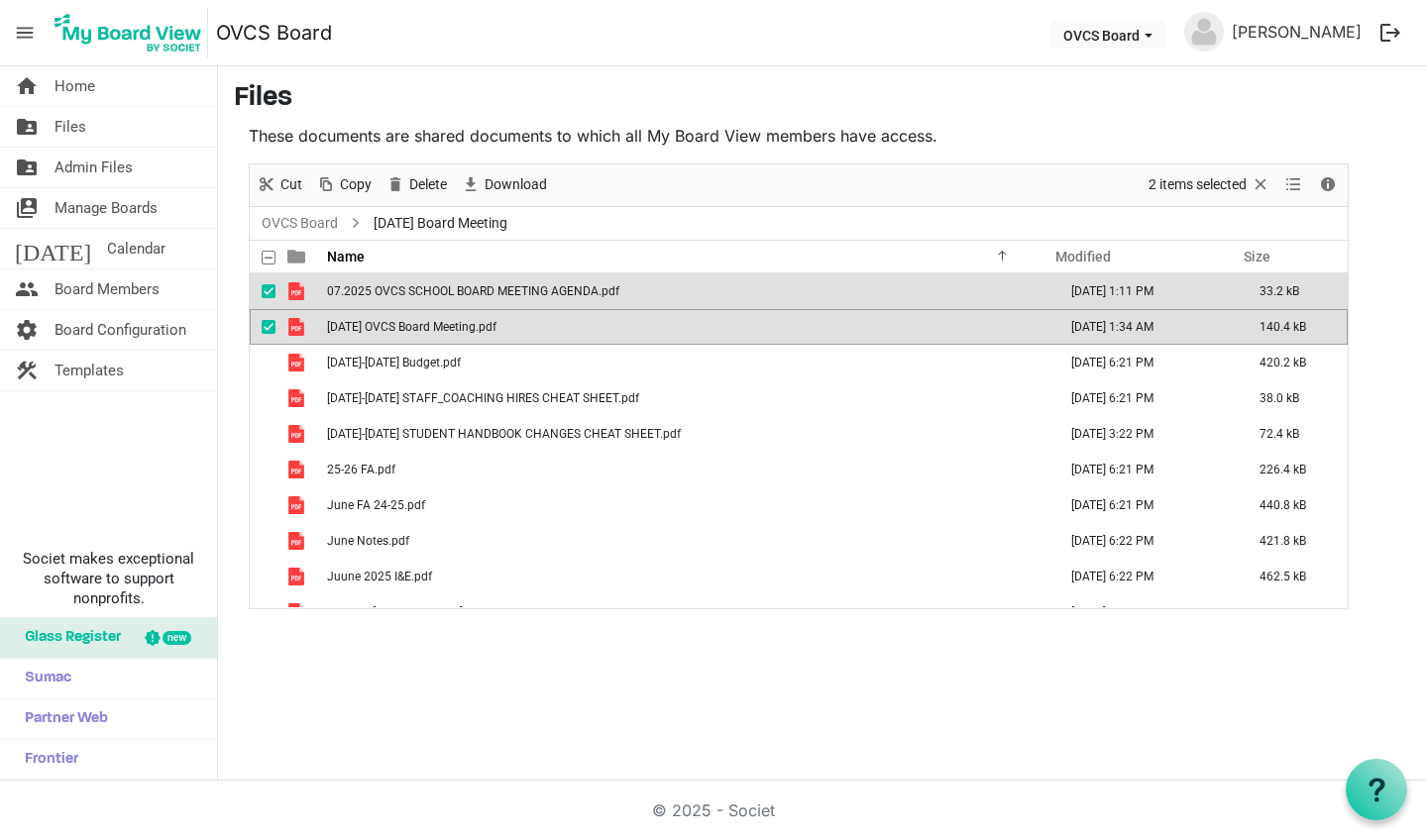 click at bounding box center [269, 291] 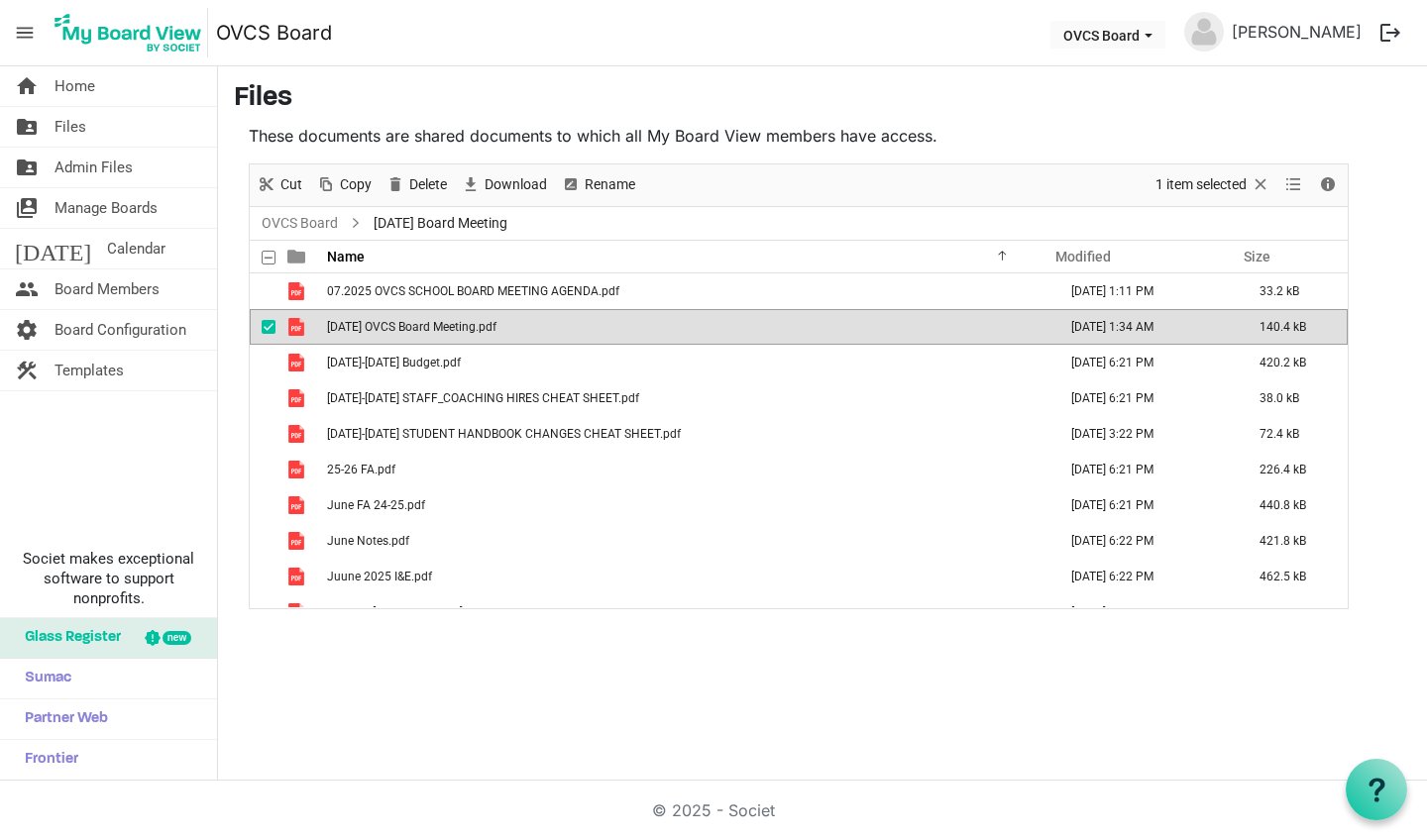 click at bounding box center [269, 327] 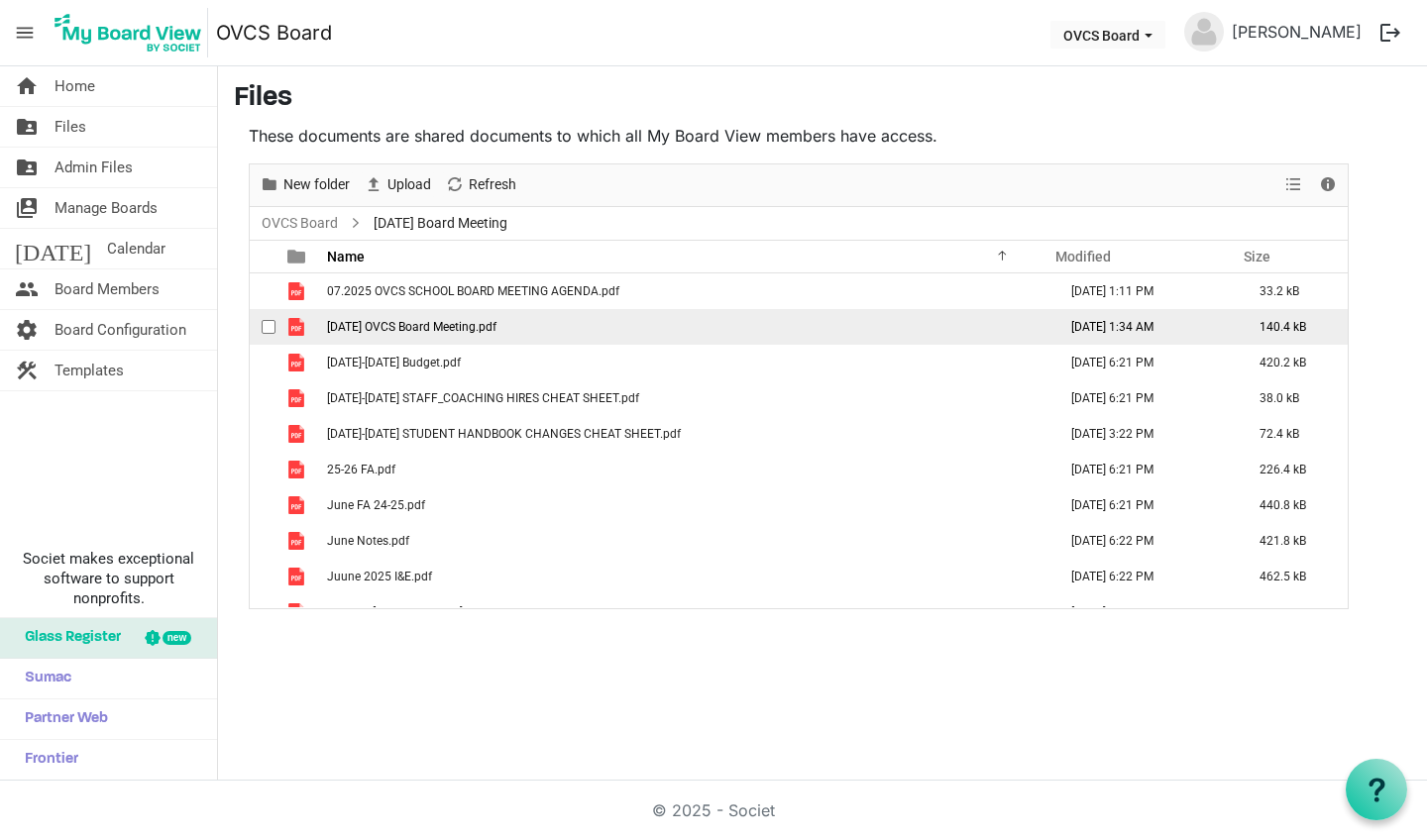 click at bounding box center (269, 327) 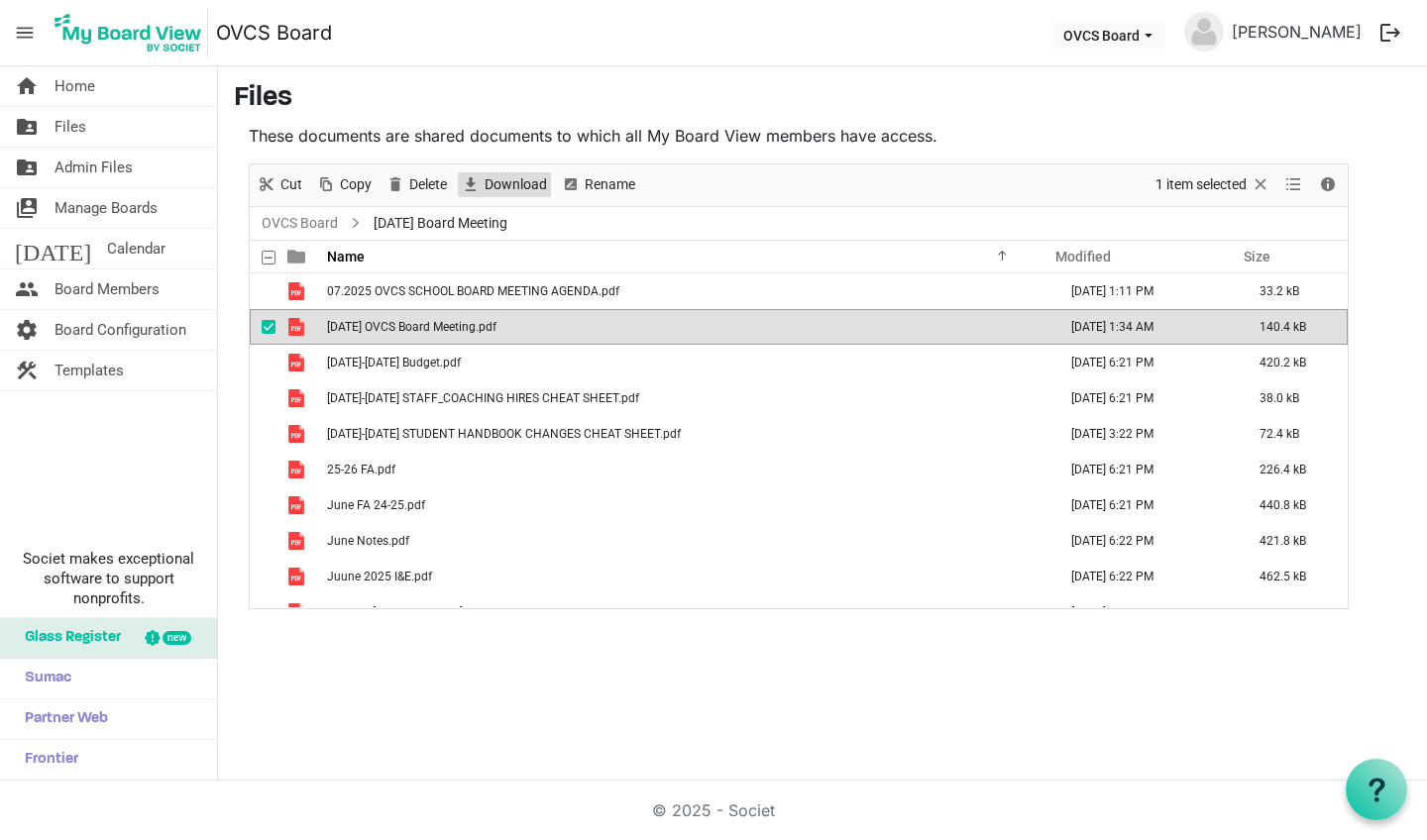 click on "Download" at bounding box center [515, 184] 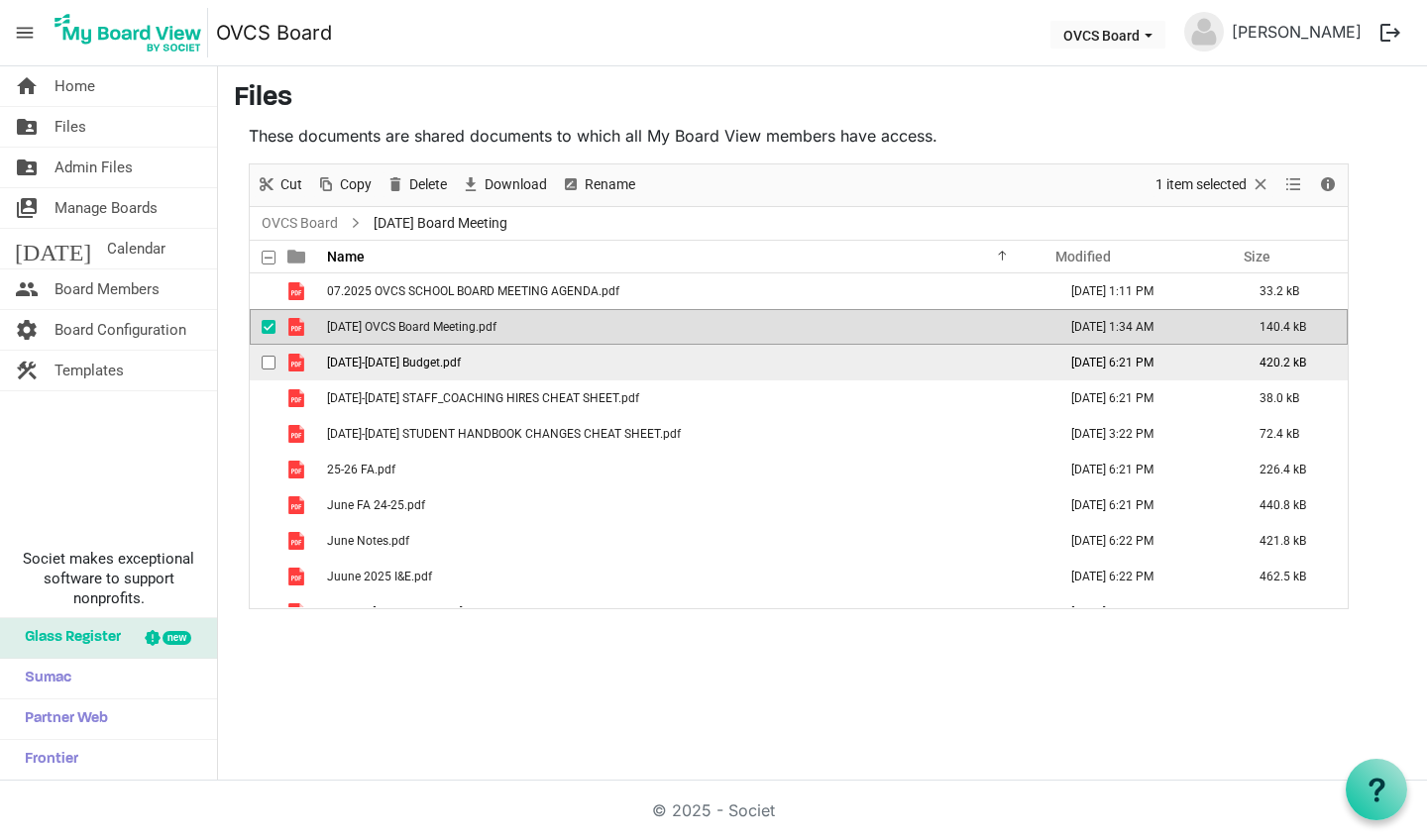click at bounding box center (269, 363) 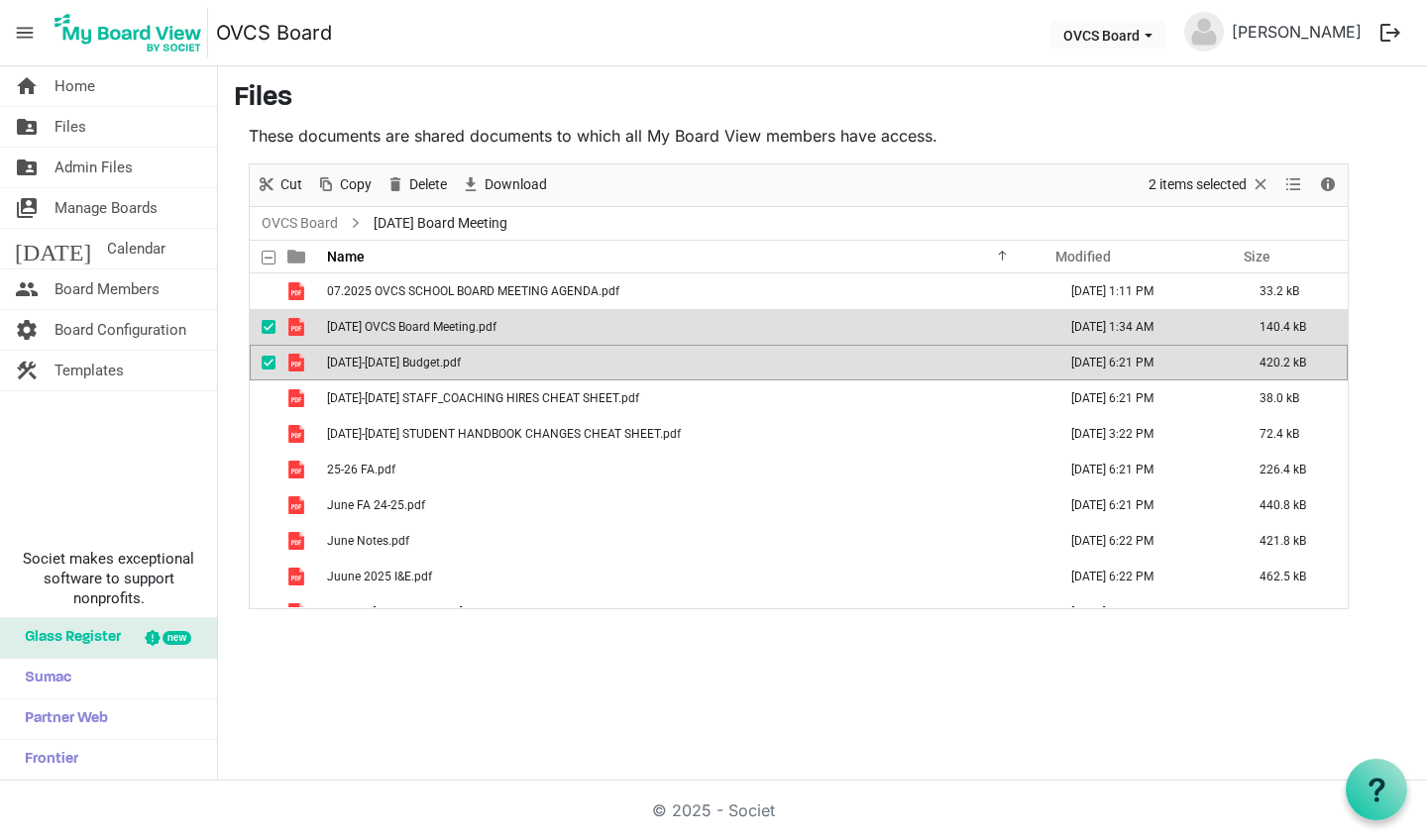 click at bounding box center (269, 327) 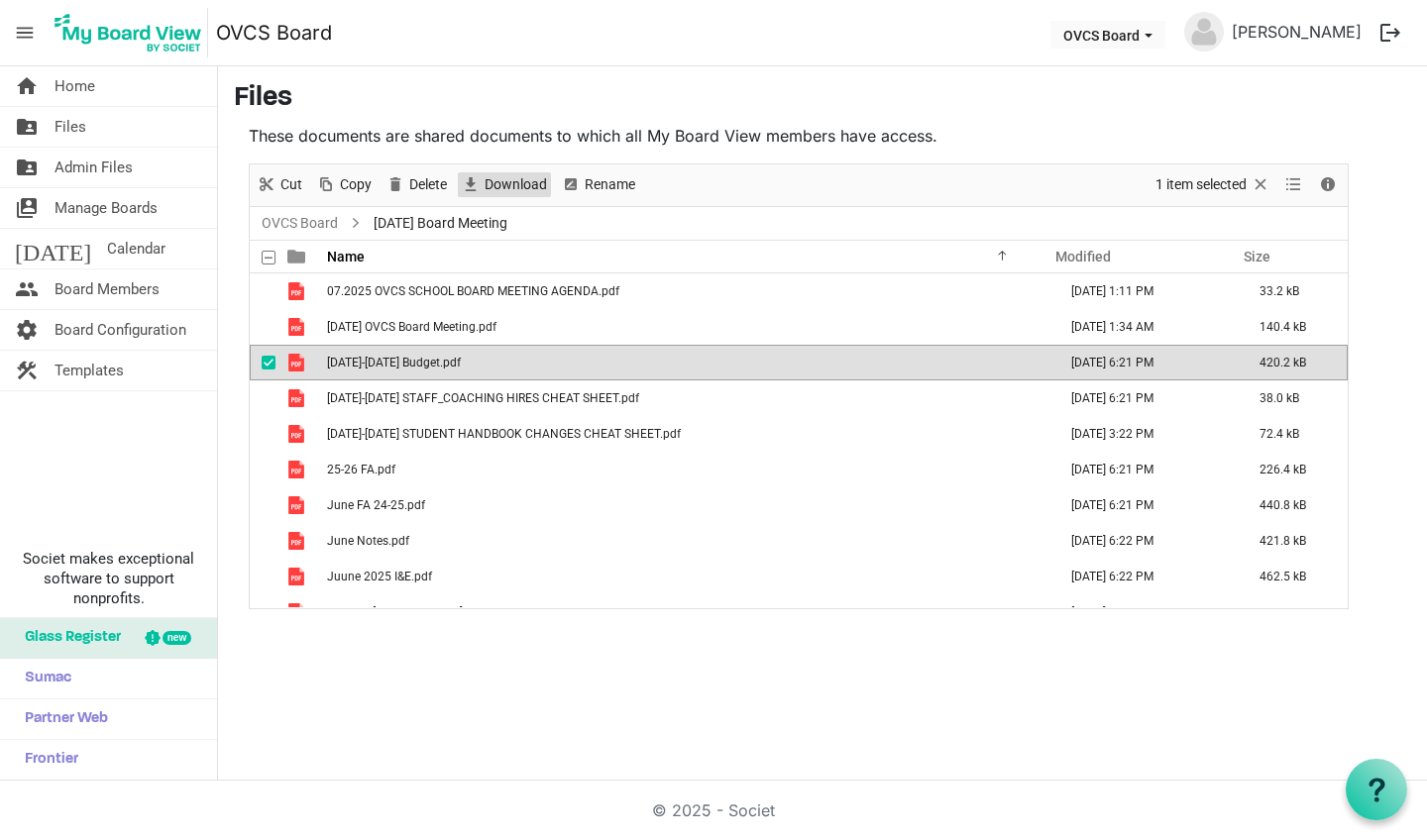 click on "Download" at bounding box center (515, 184) 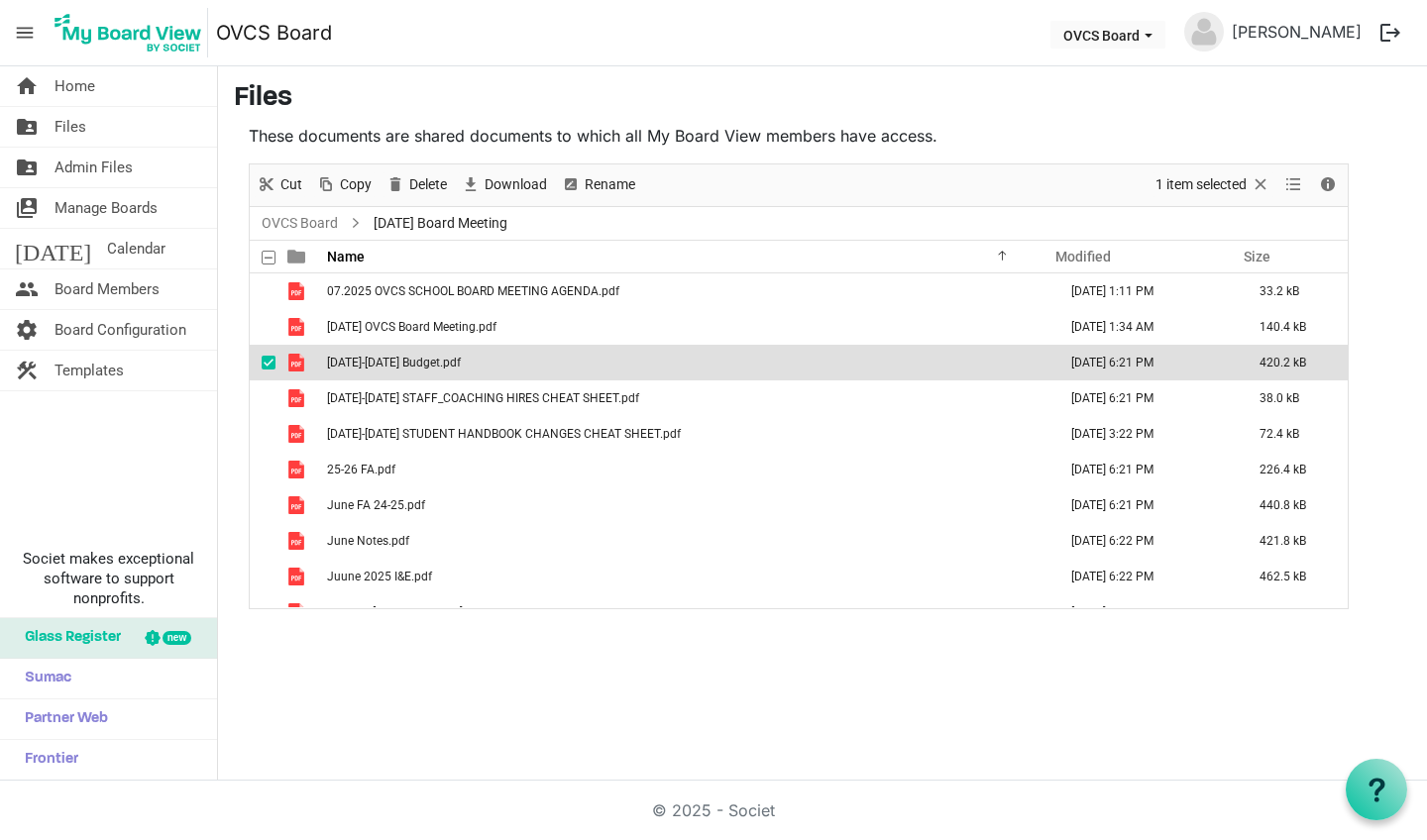 click at bounding box center (269, 363) 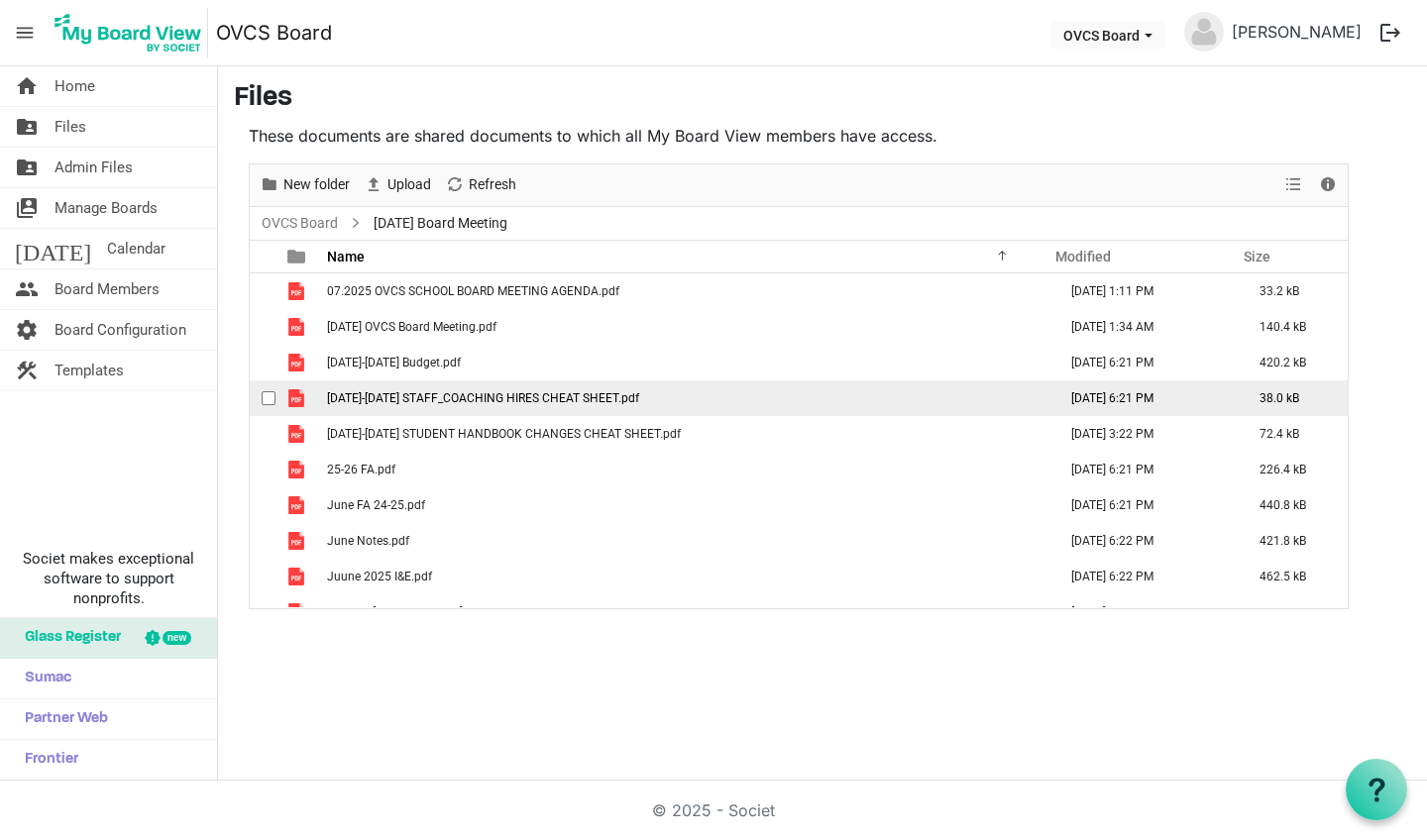 click at bounding box center (269, 398) 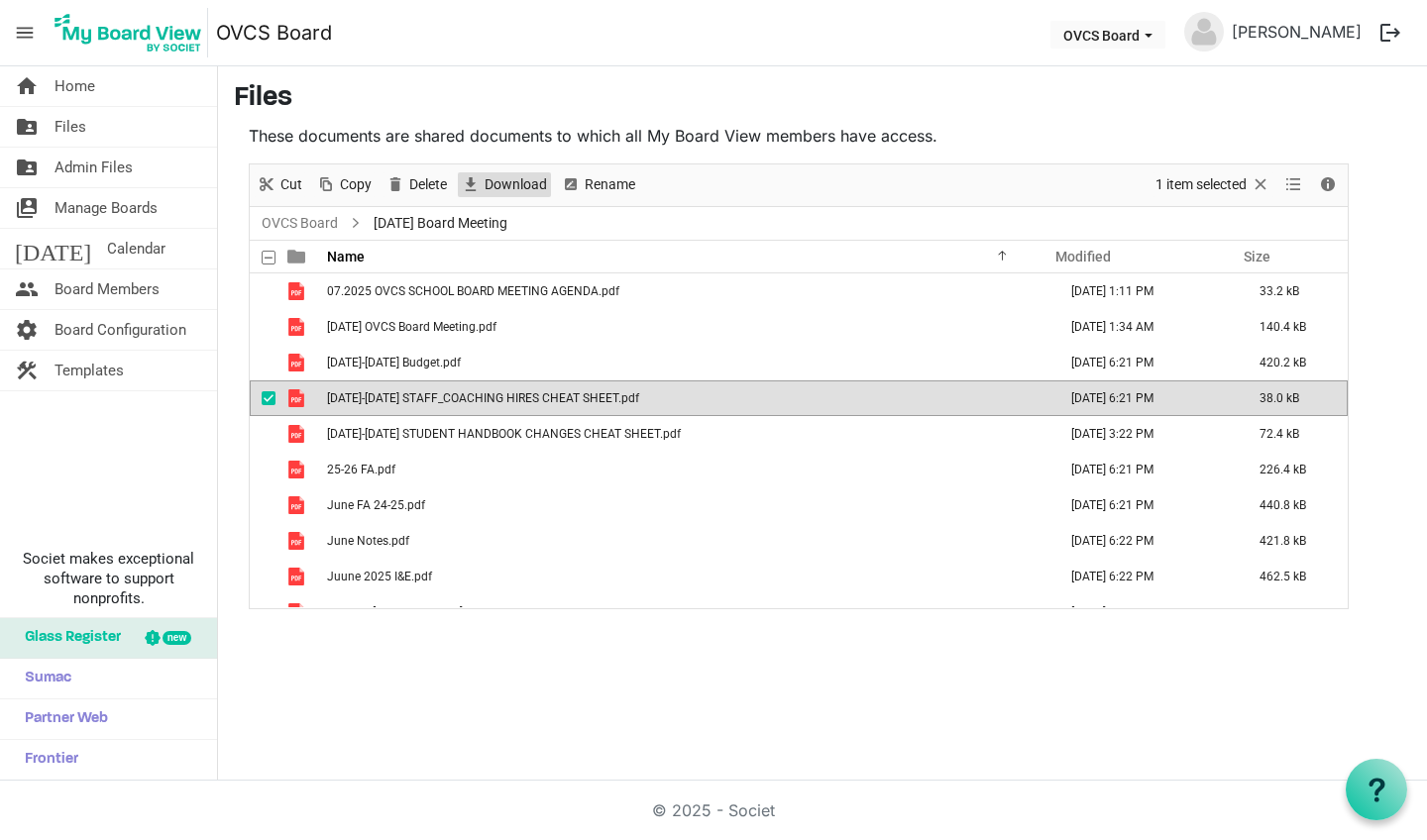 click on "Download" at bounding box center [515, 184] 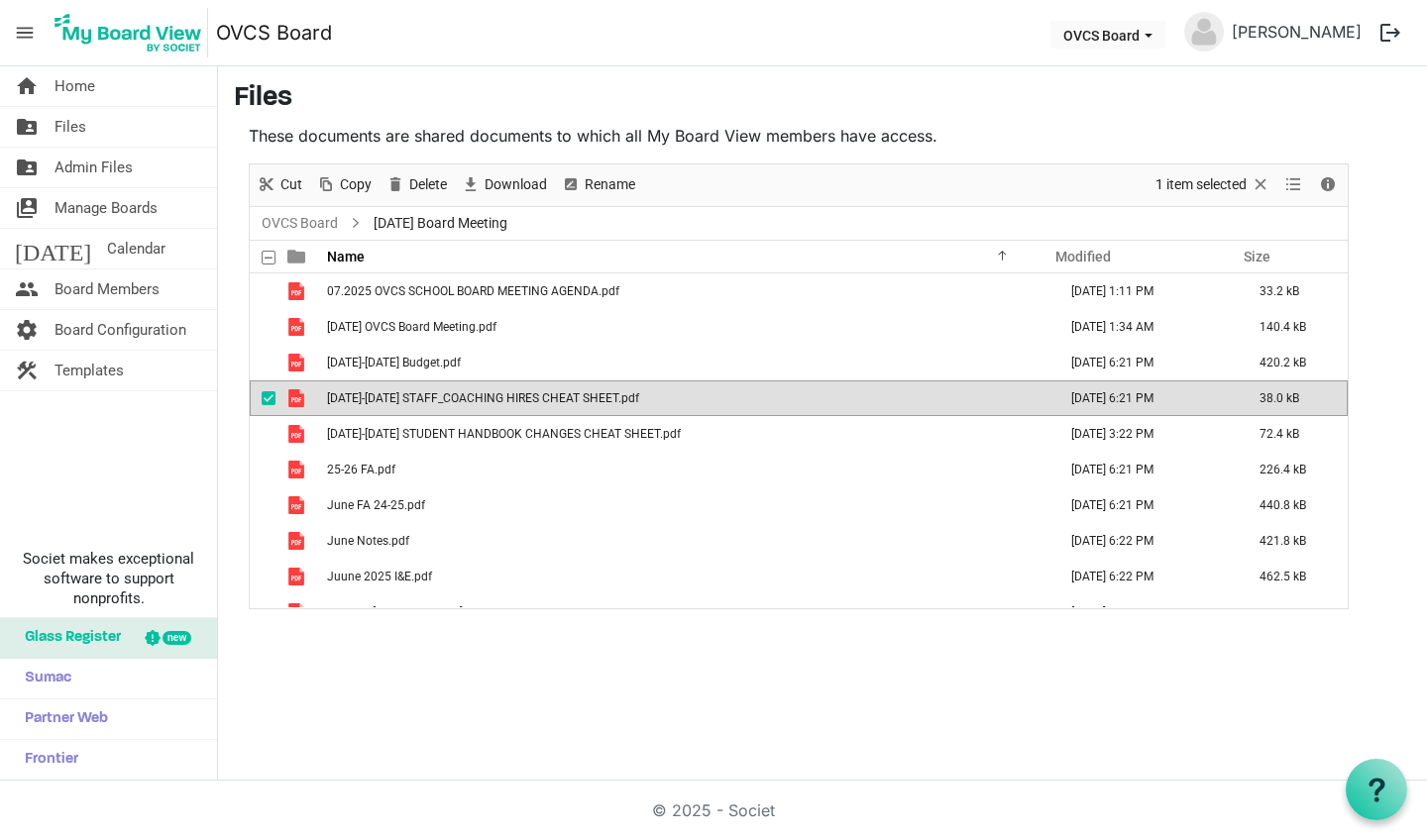 click at bounding box center (269, 398) 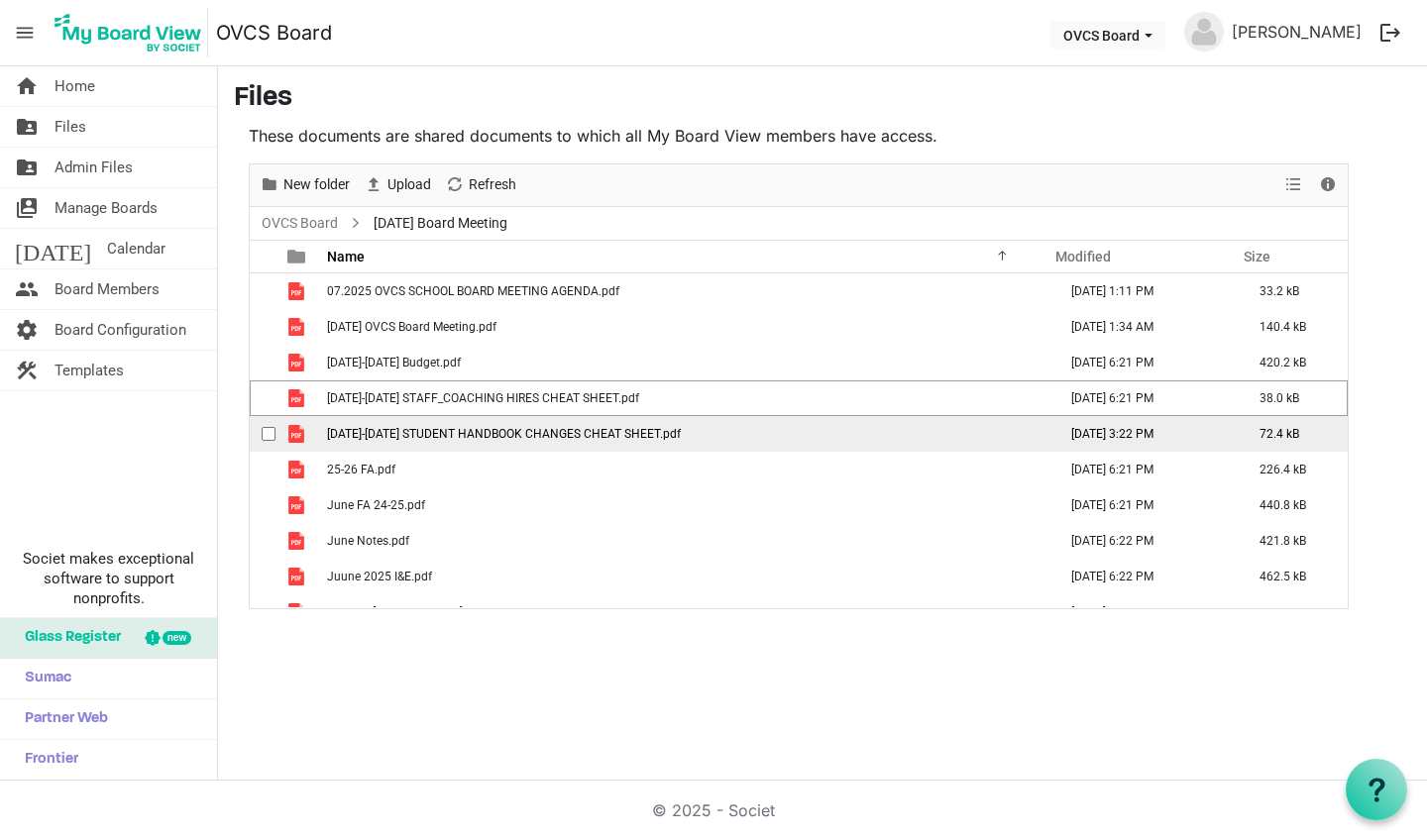 click at bounding box center [269, 434] 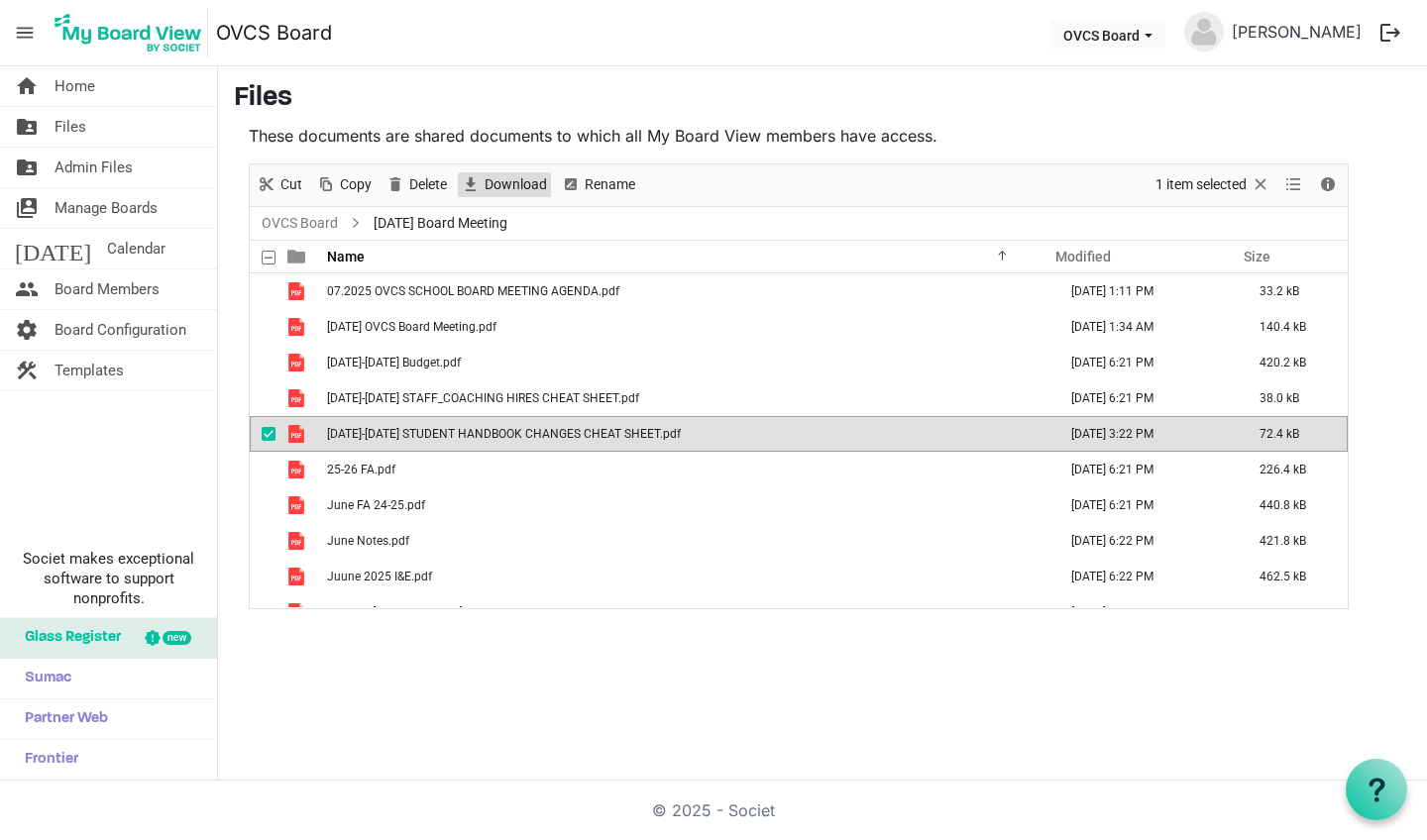 click on "Download" at bounding box center (515, 184) 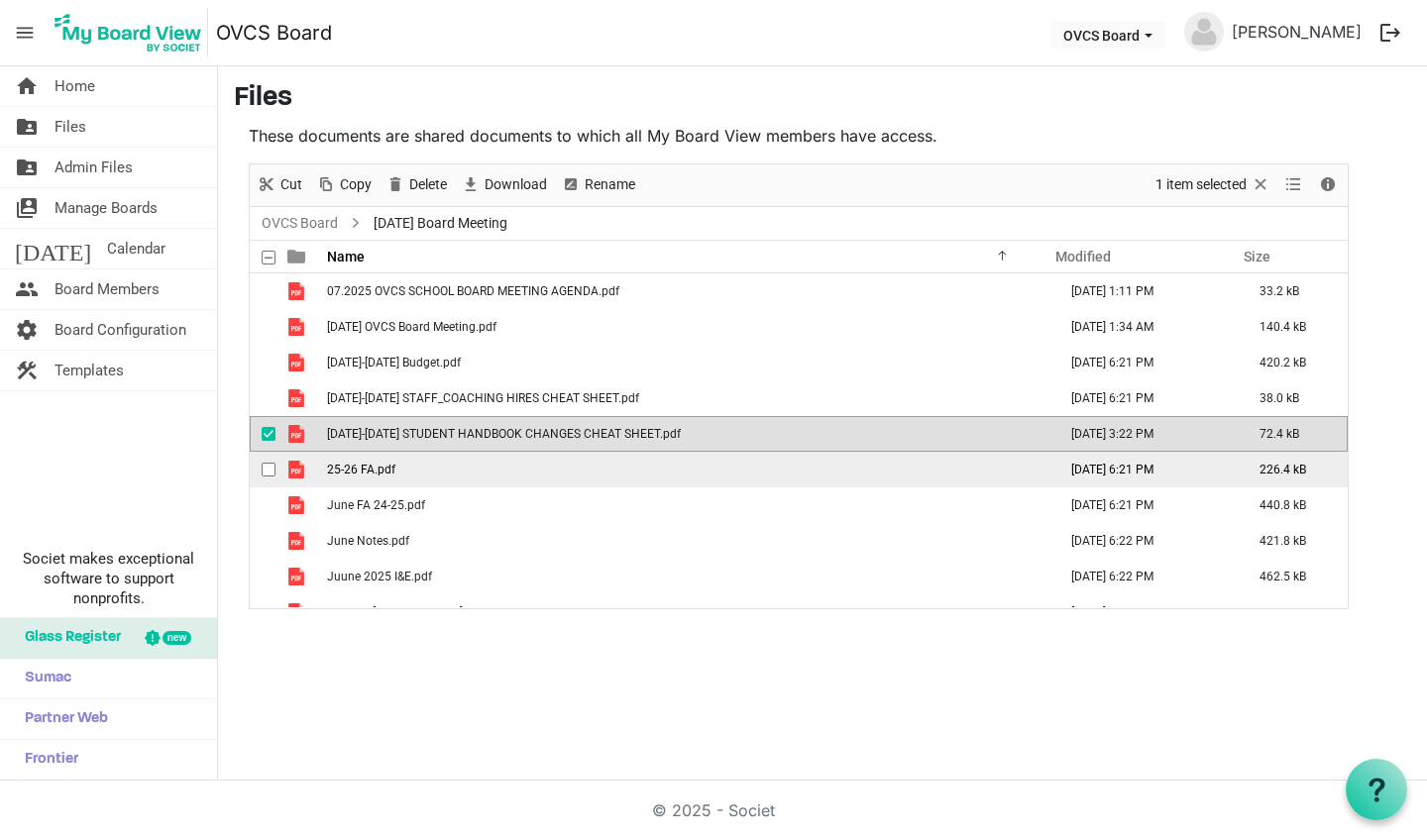 click at bounding box center [269, 470] 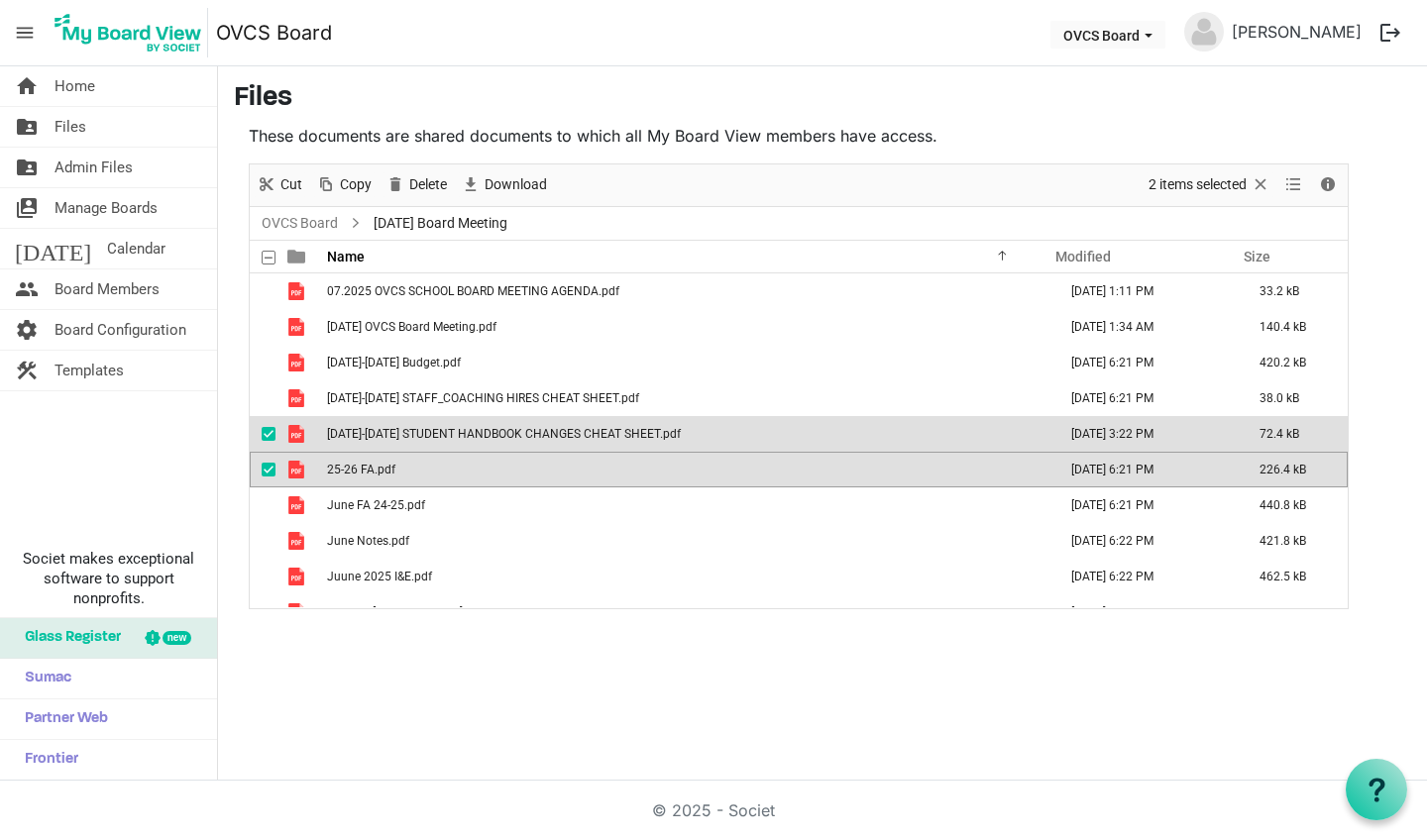 click at bounding box center (269, 434) 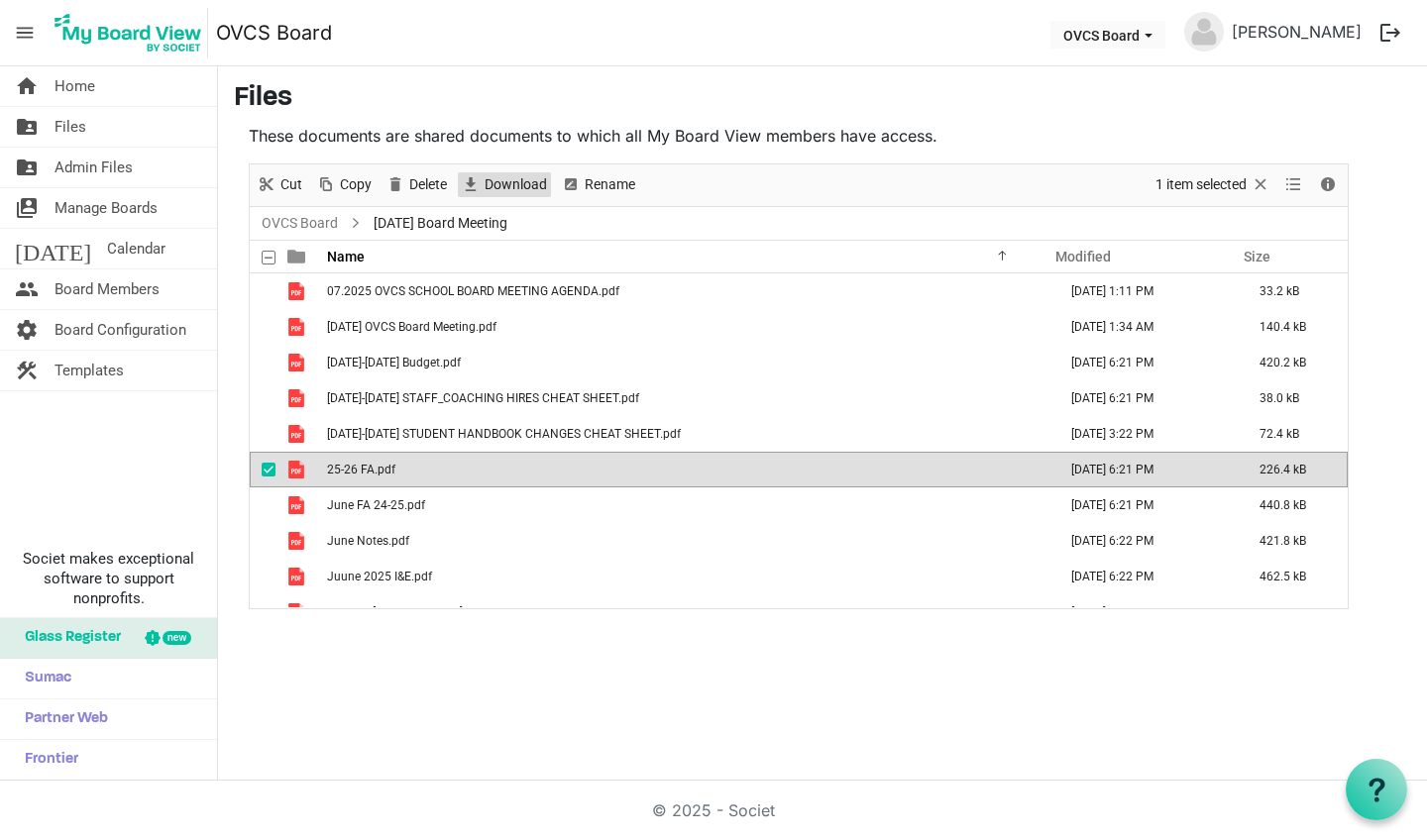 click on "Download" at bounding box center (515, 184) 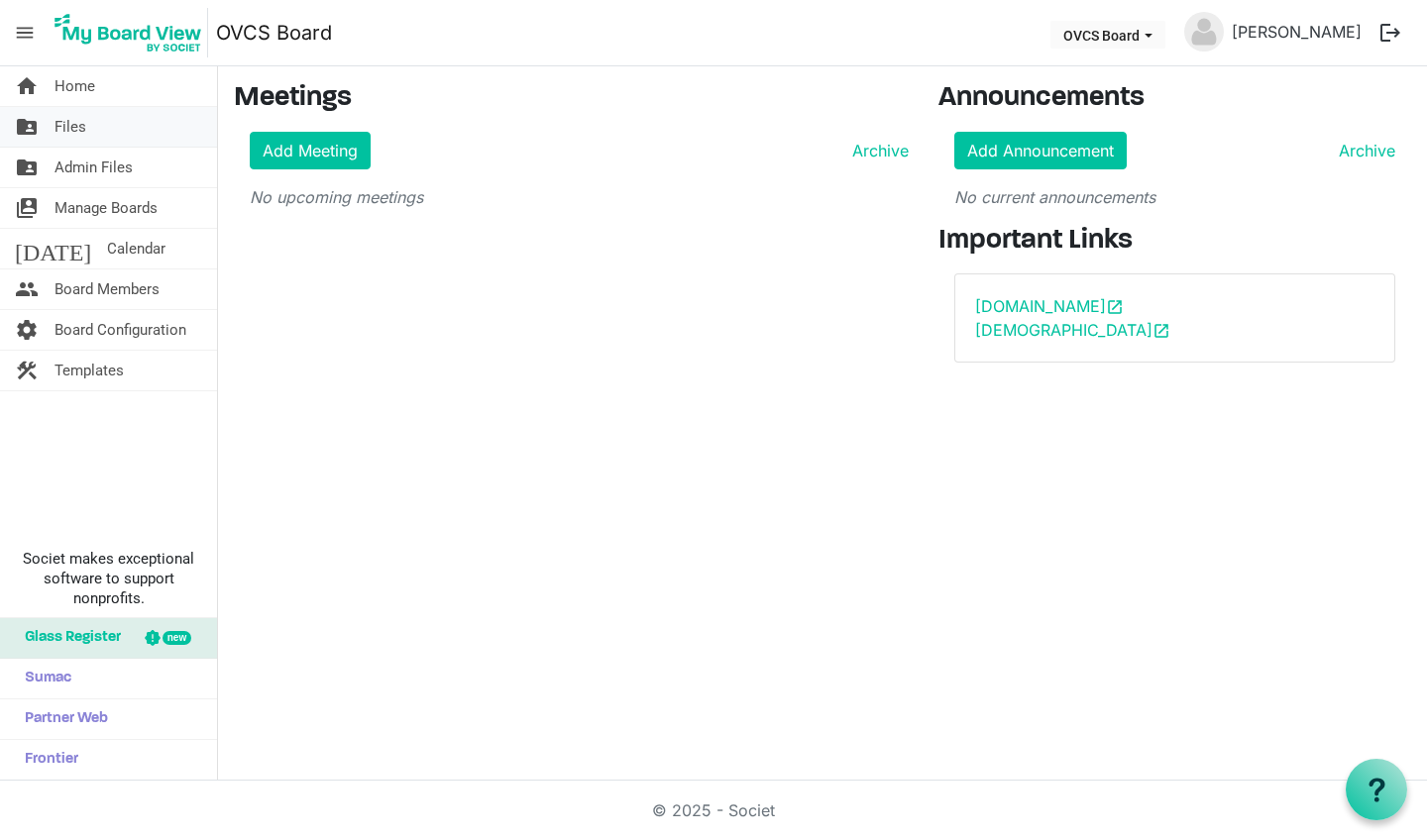 scroll, scrollTop: 0, scrollLeft: 0, axis: both 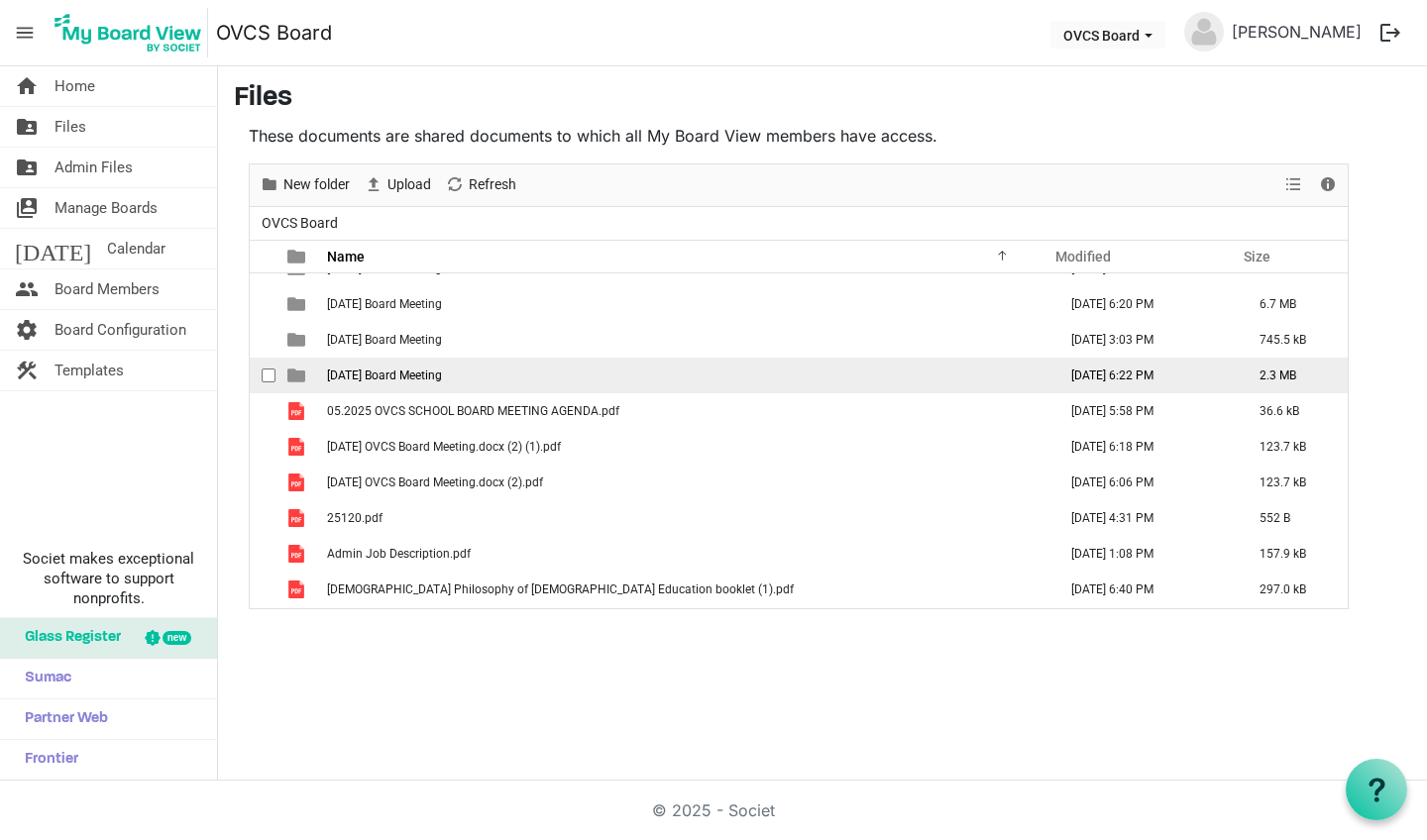 click on "[DATE] Board Meeting" at bounding box center (384, 375) 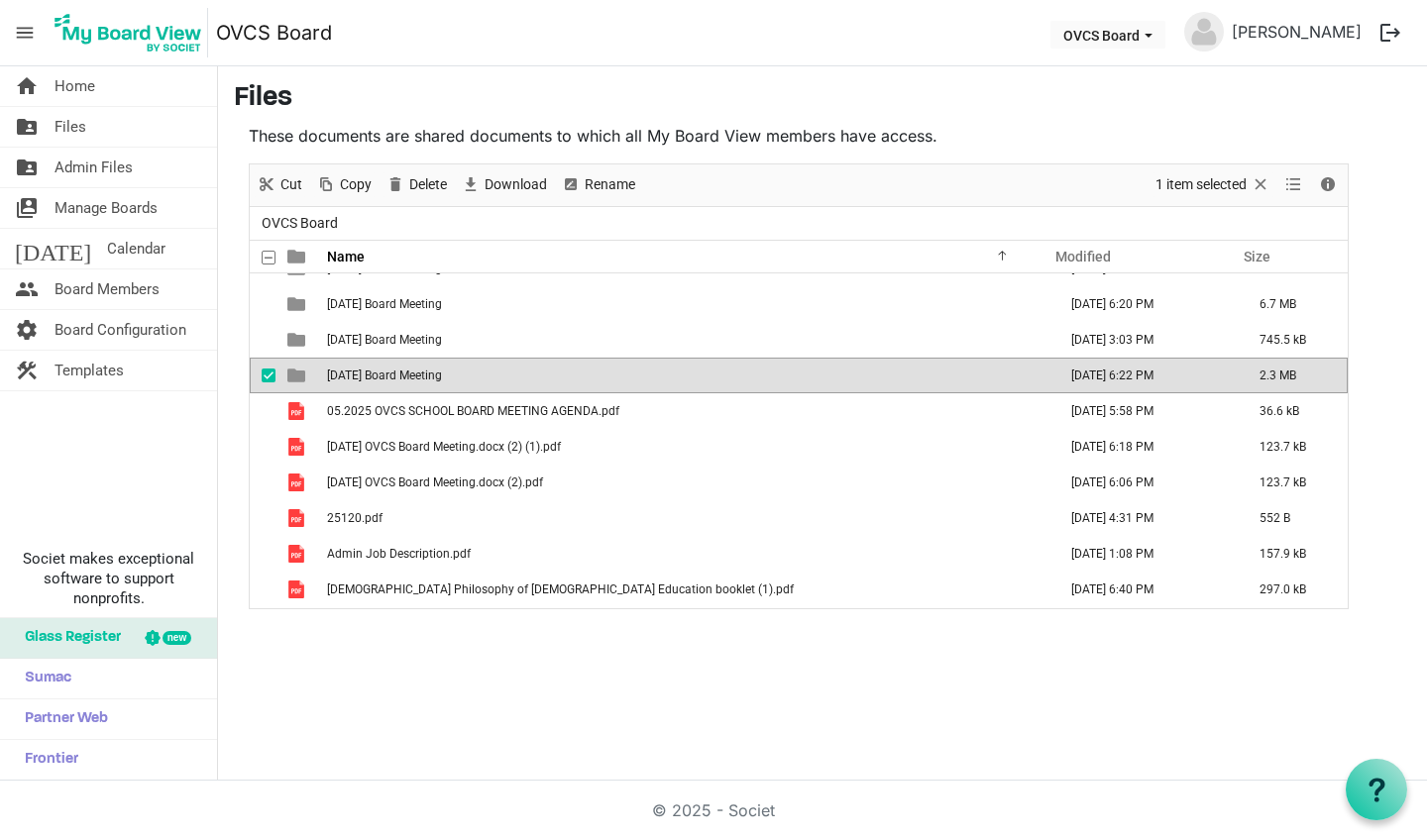 click on "[DATE] Board Meeting" at bounding box center [384, 375] 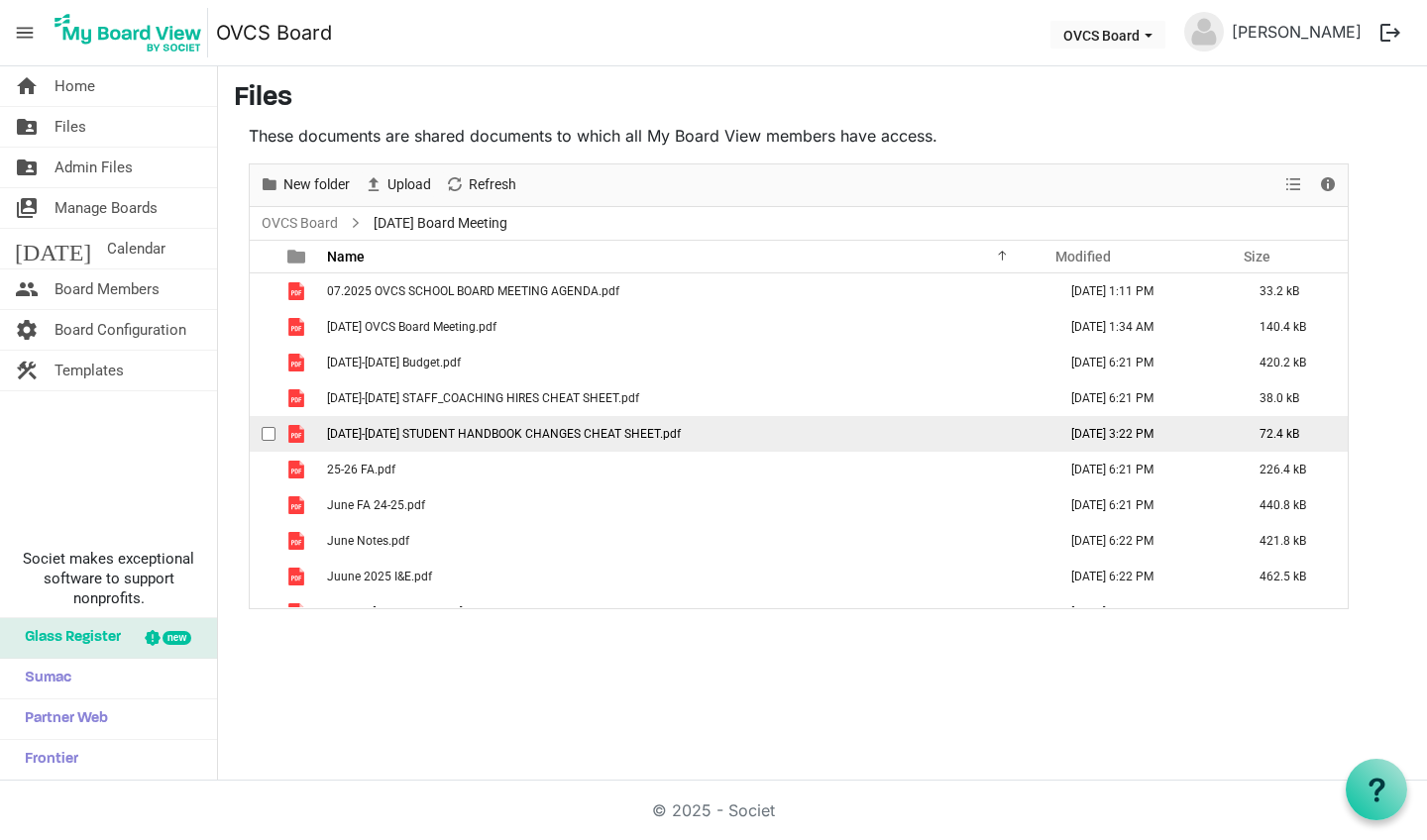 scroll, scrollTop: 0, scrollLeft: 0, axis: both 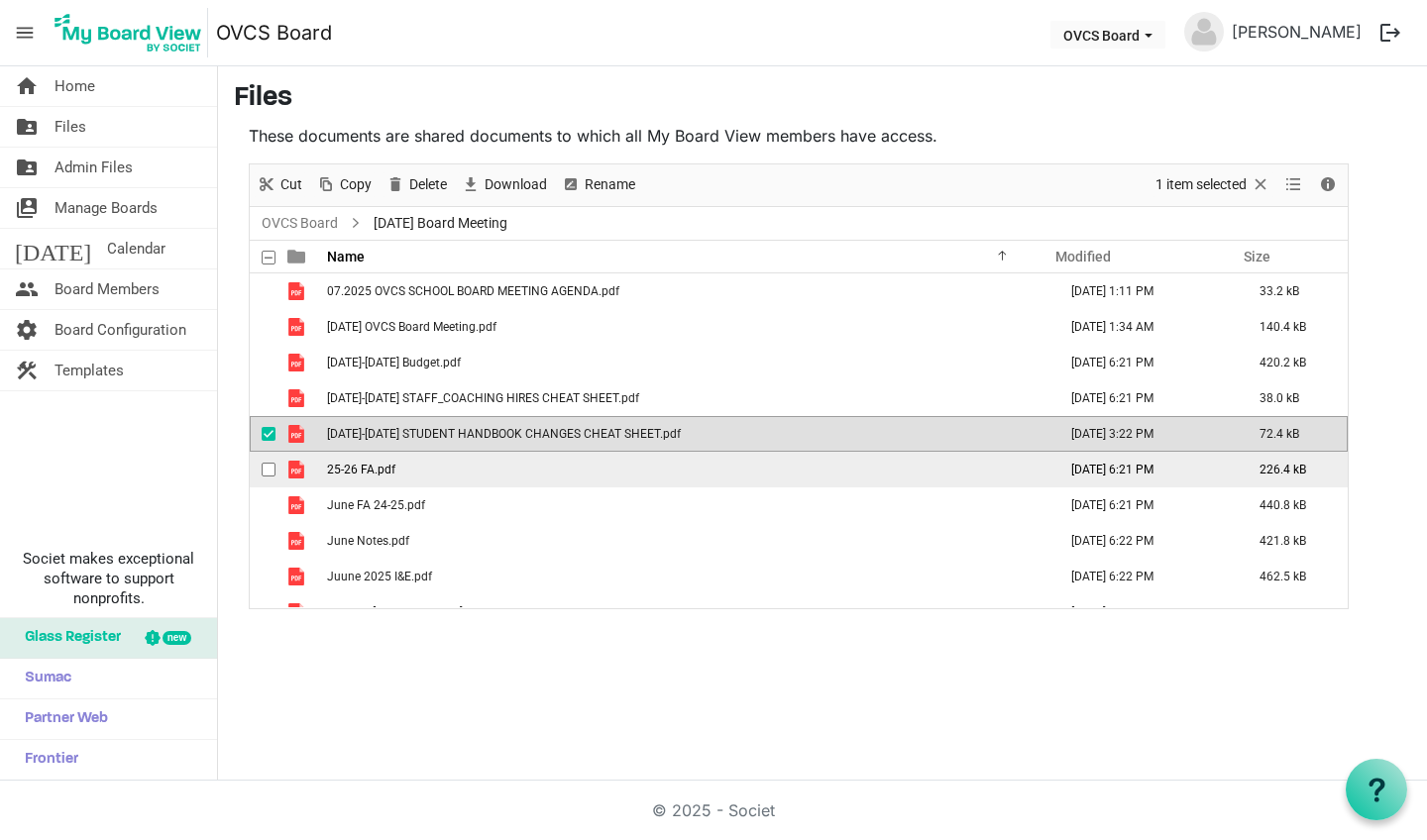 click on "25-26 FA.pdf" at bounding box center [361, 470] 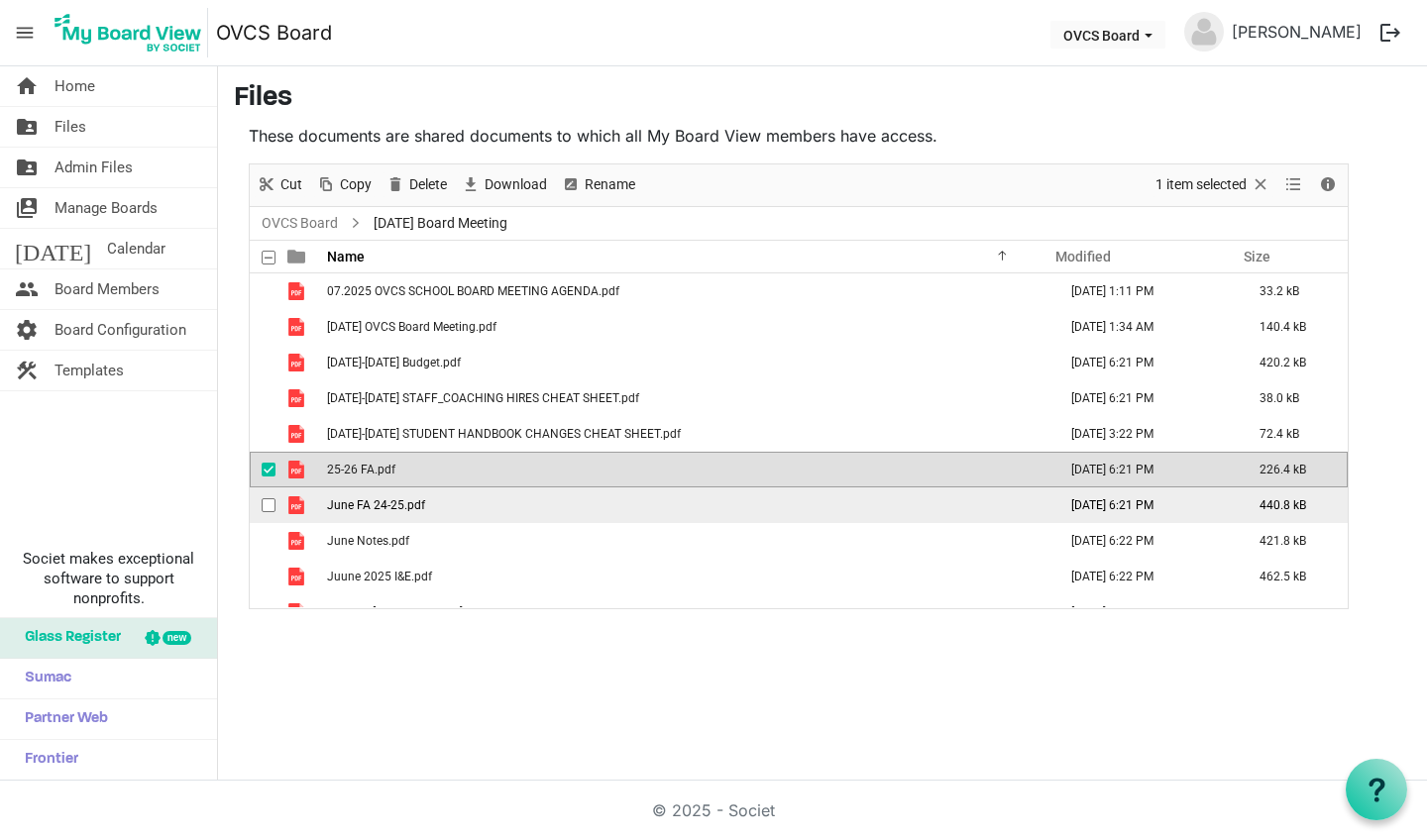 click on "June FA 24-25.pdf" 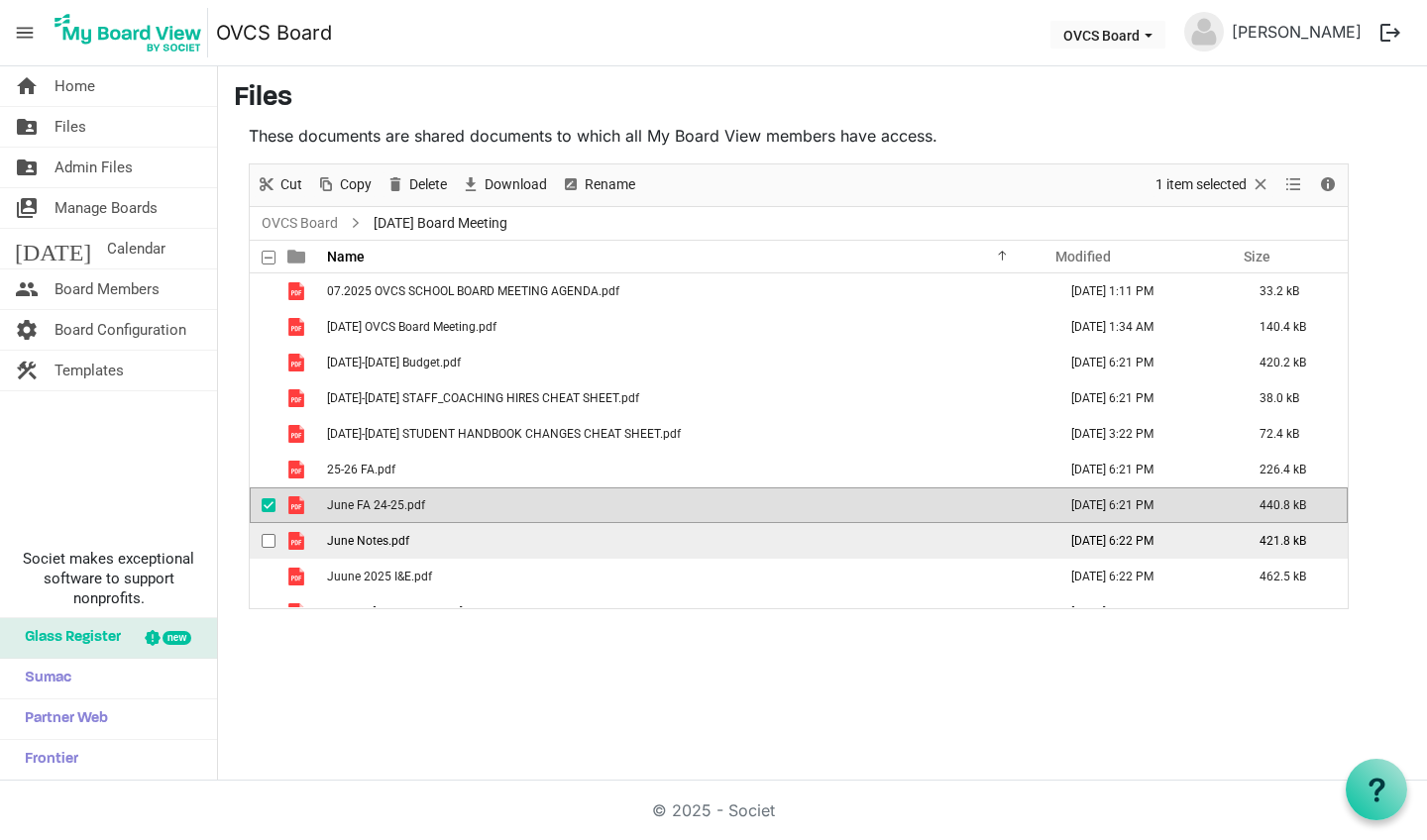 click on "June Notes.pdf" at bounding box center [368, 541] 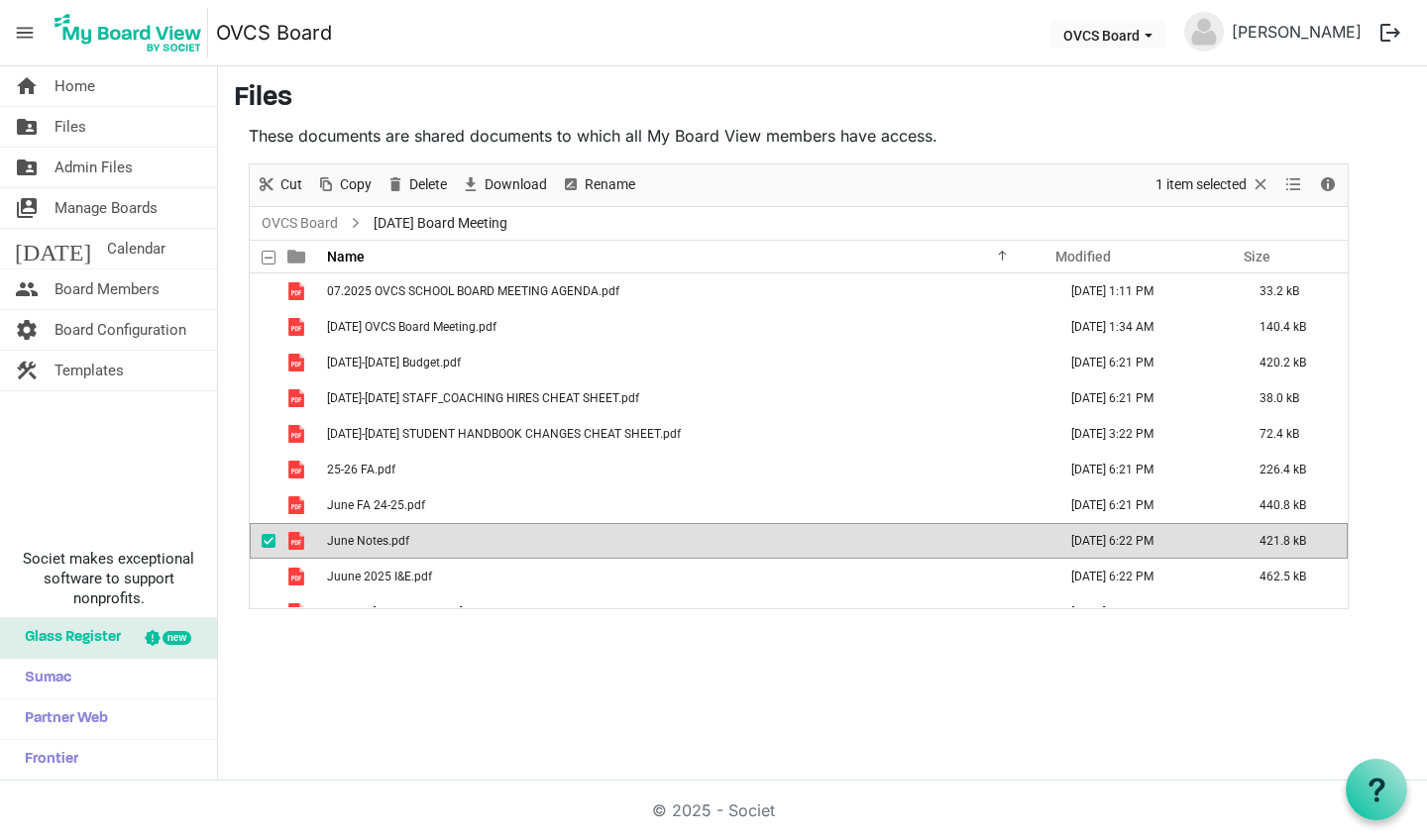 click on "June Notes.pdf" at bounding box center (368, 541) 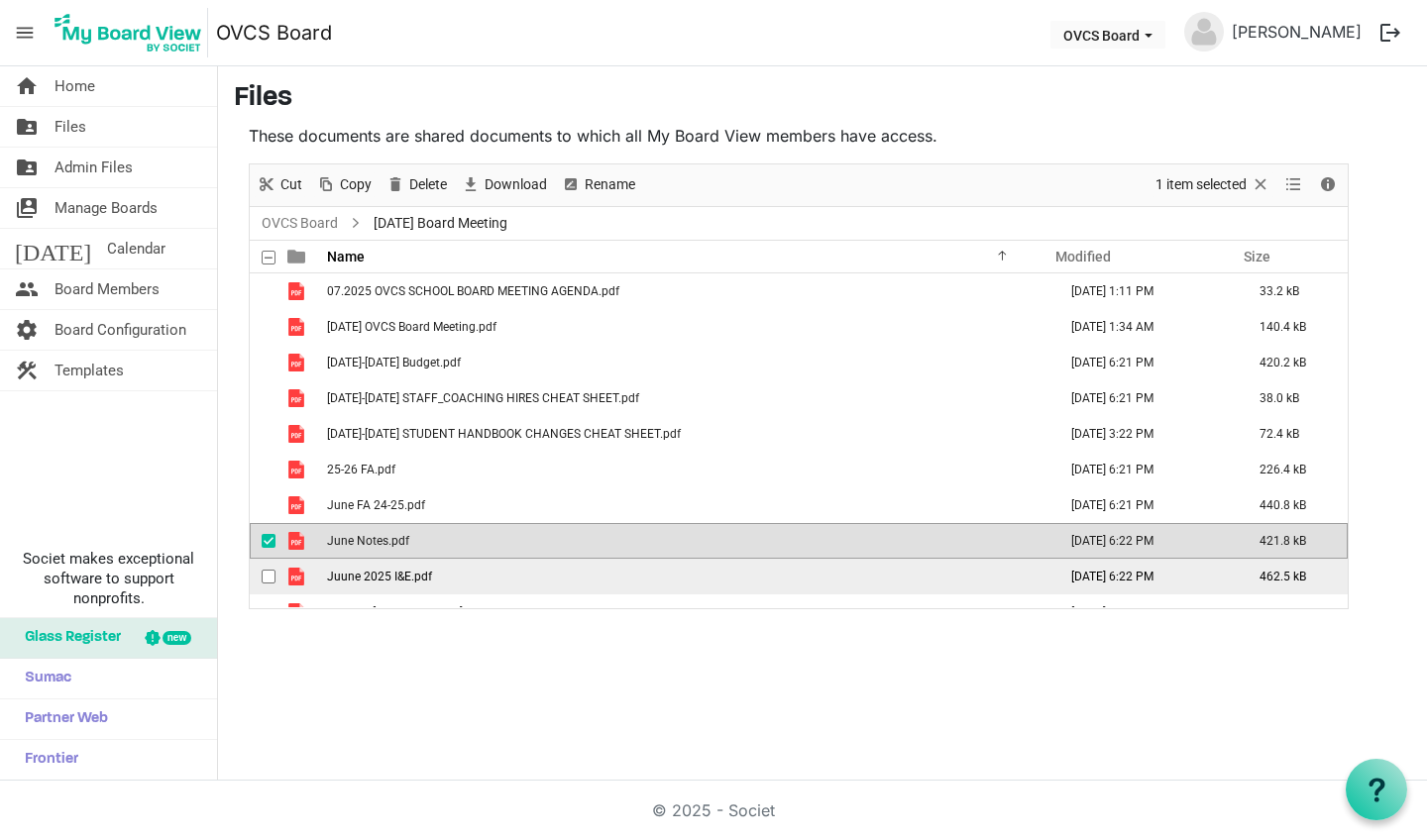 click on "Juune 2025 I&E.pdf" at bounding box center [686, 577] 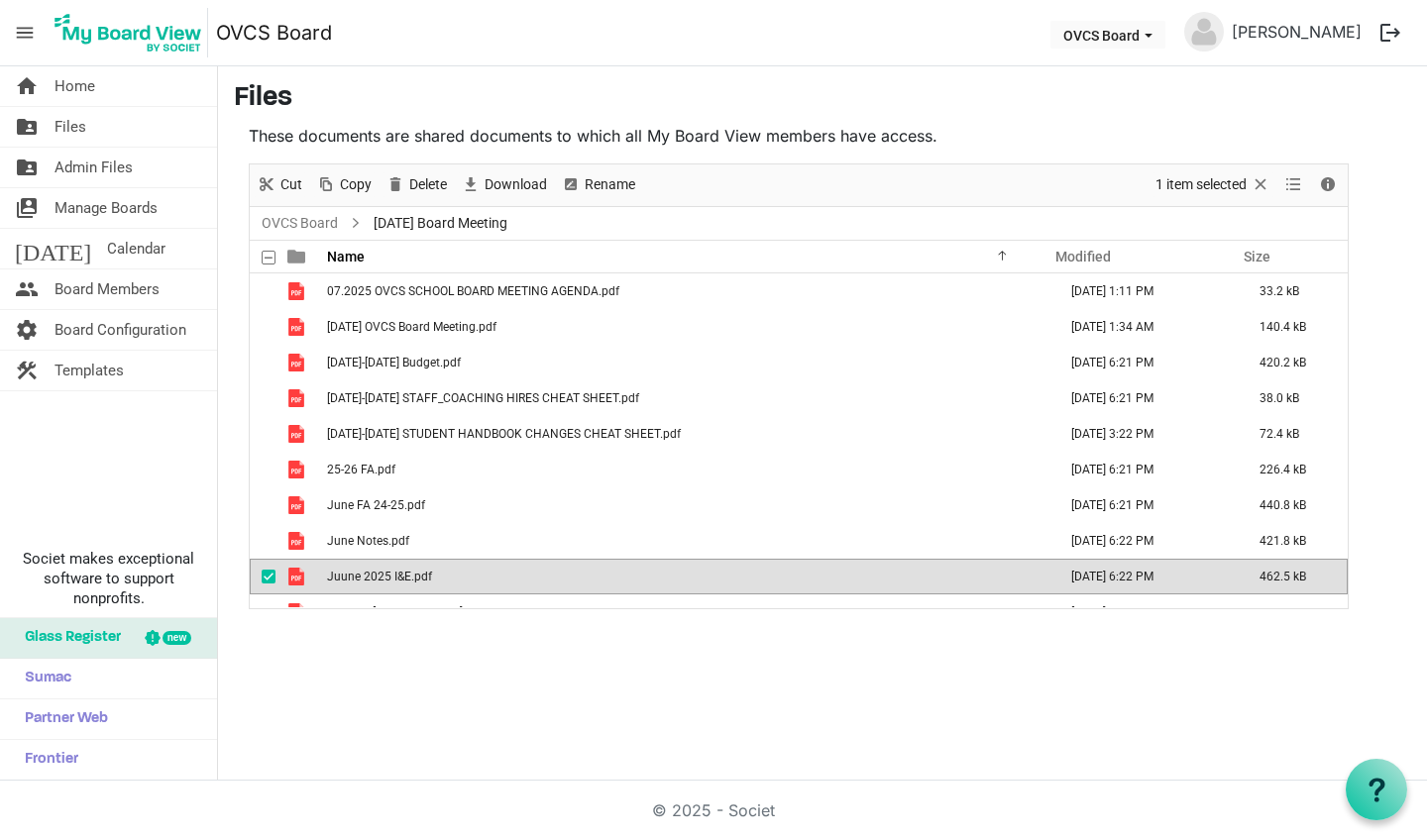 click on "Juune 2025 I&E.pdf" at bounding box center [686, 577] 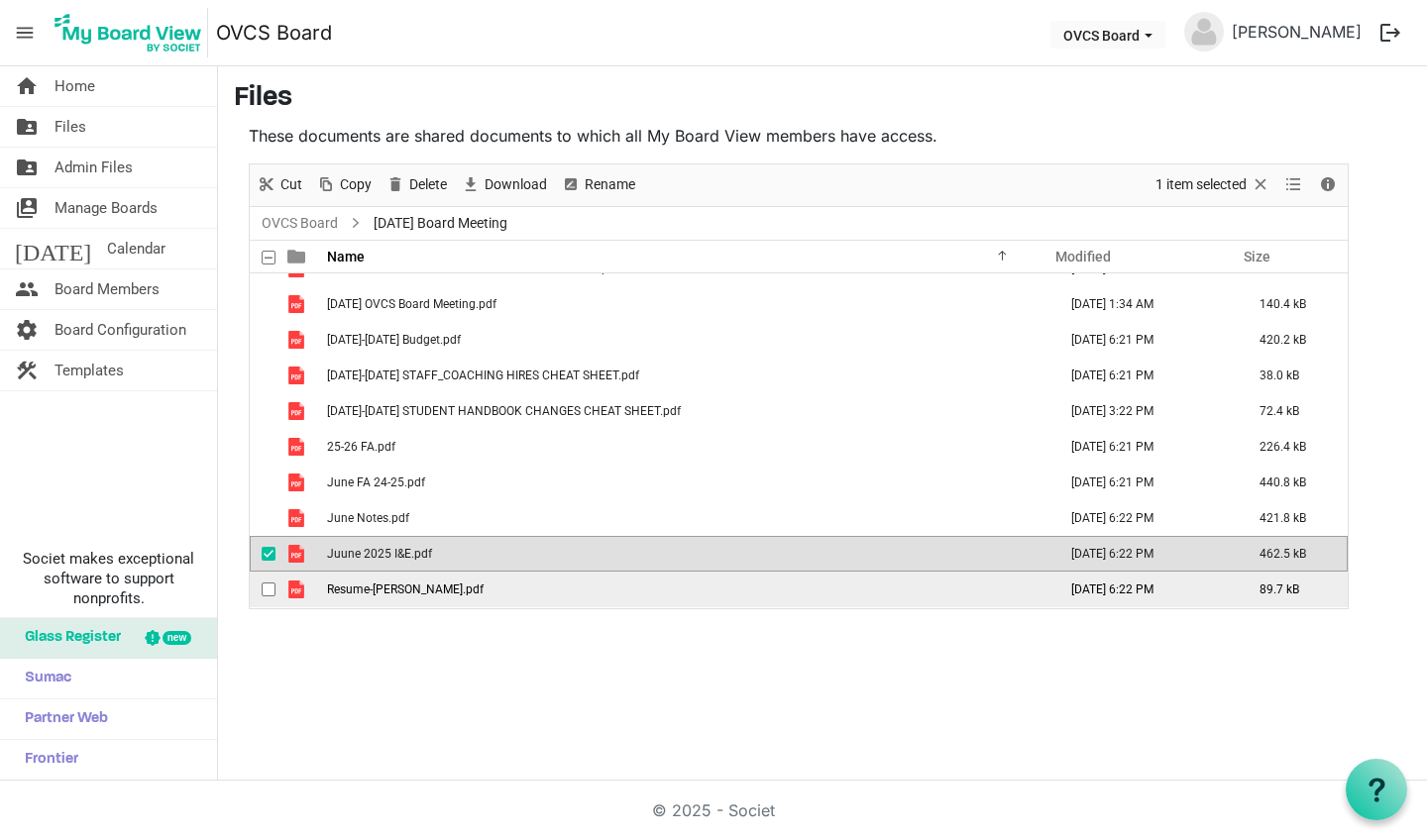 scroll, scrollTop: 23, scrollLeft: 0, axis: vertical 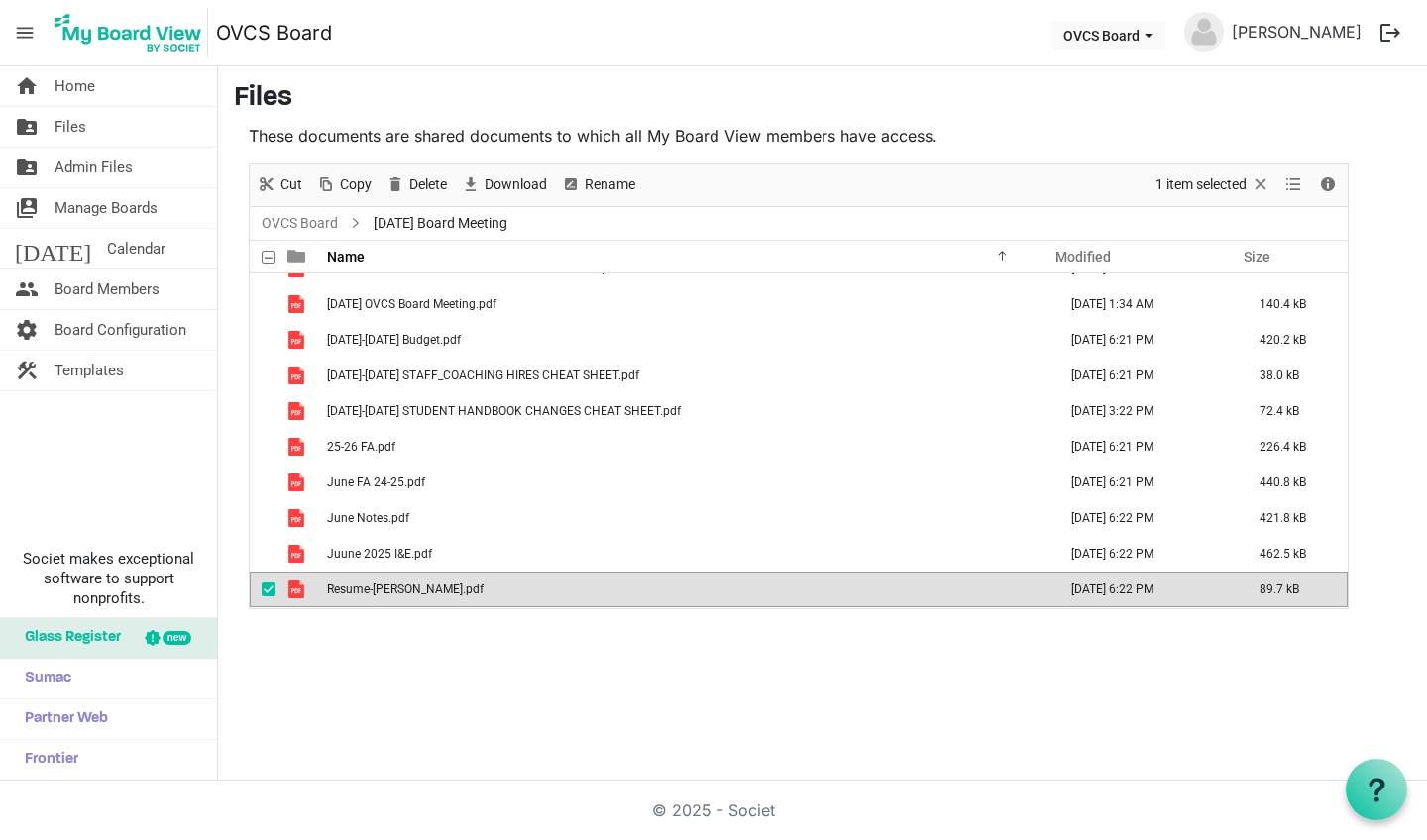 click on "Resume-[PERSON_NAME].pdf" at bounding box center [405, 589] 